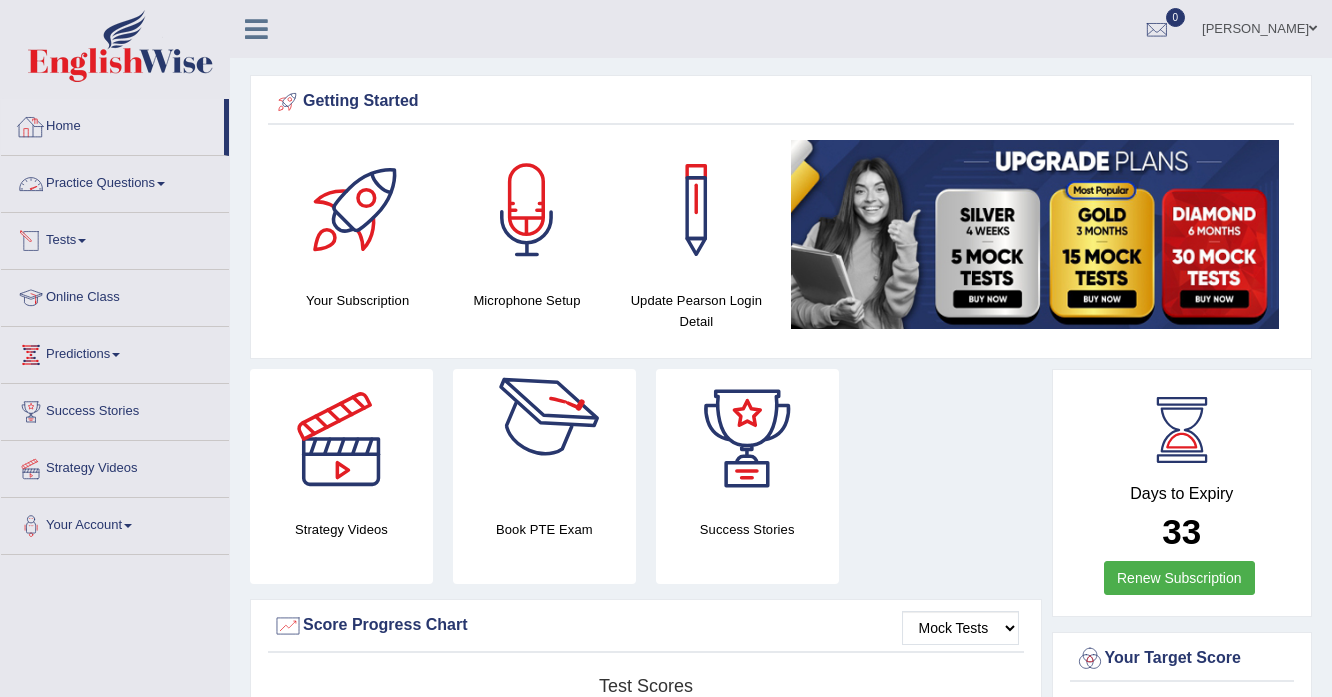 scroll, scrollTop: 240, scrollLeft: 0, axis: vertical 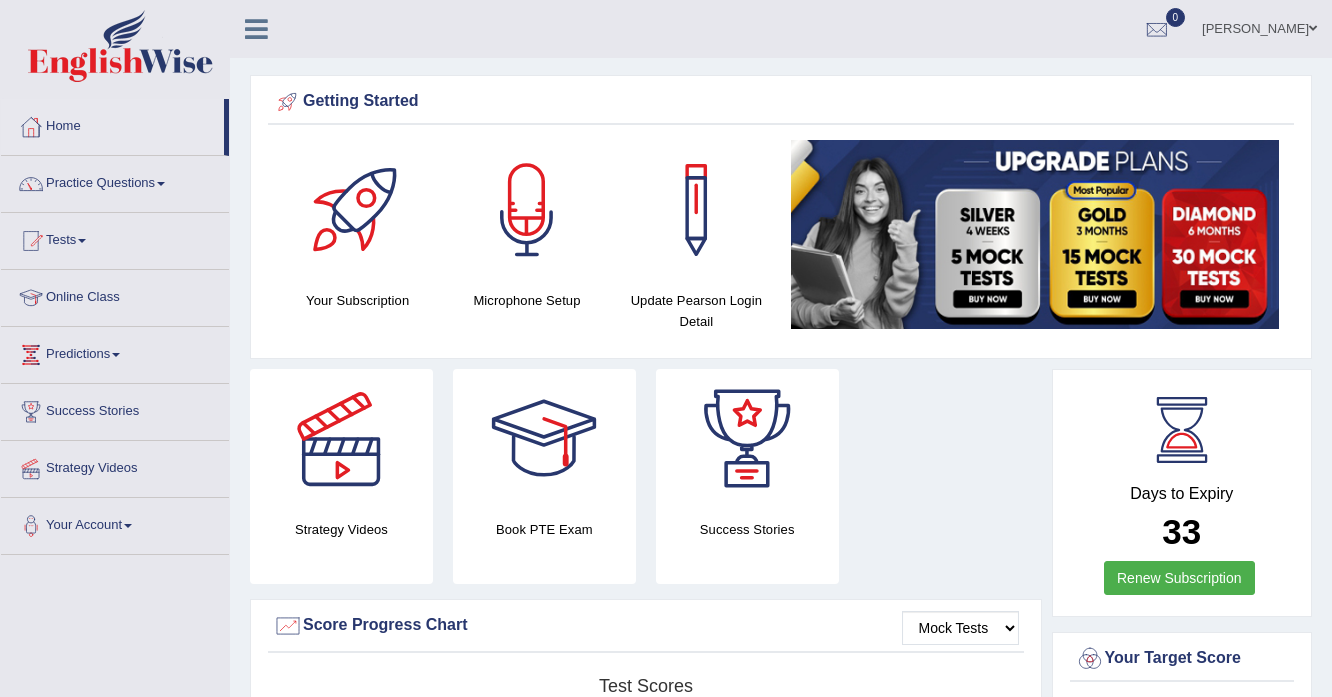 click on "Practice Questions" at bounding box center [115, 181] 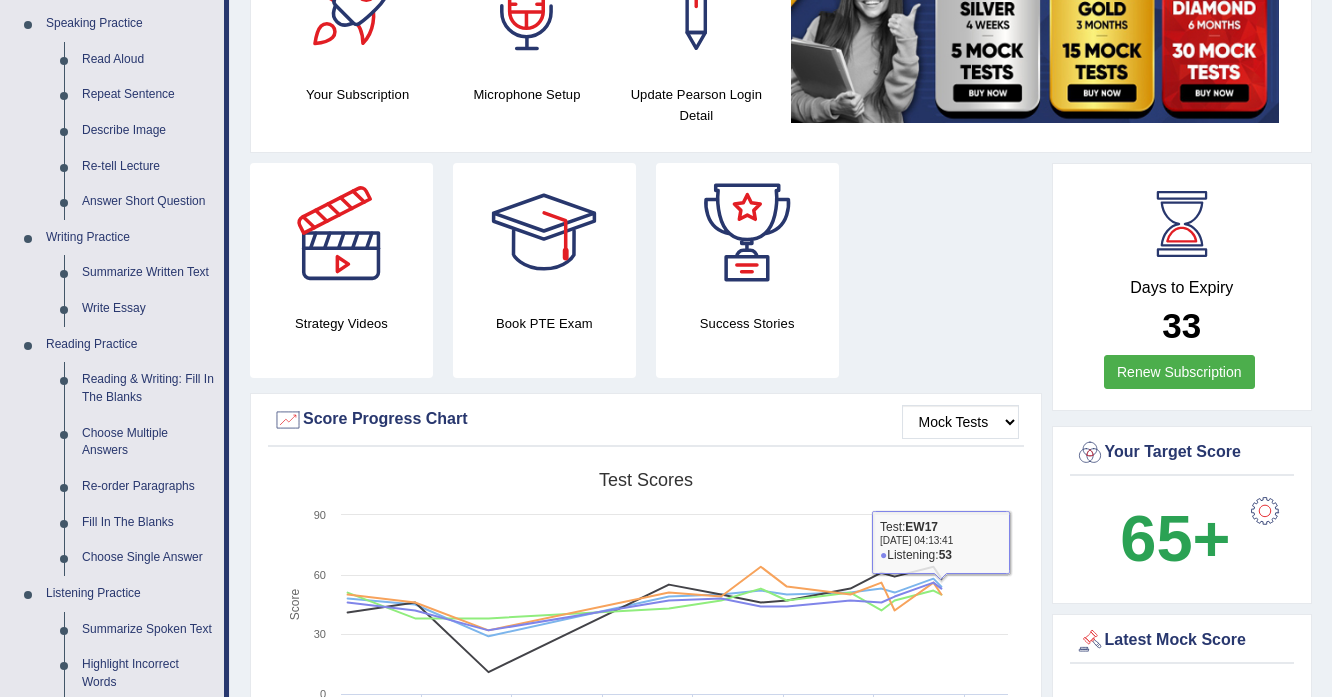 scroll, scrollTop: 80, scrollLeft: 0, axis: vertical 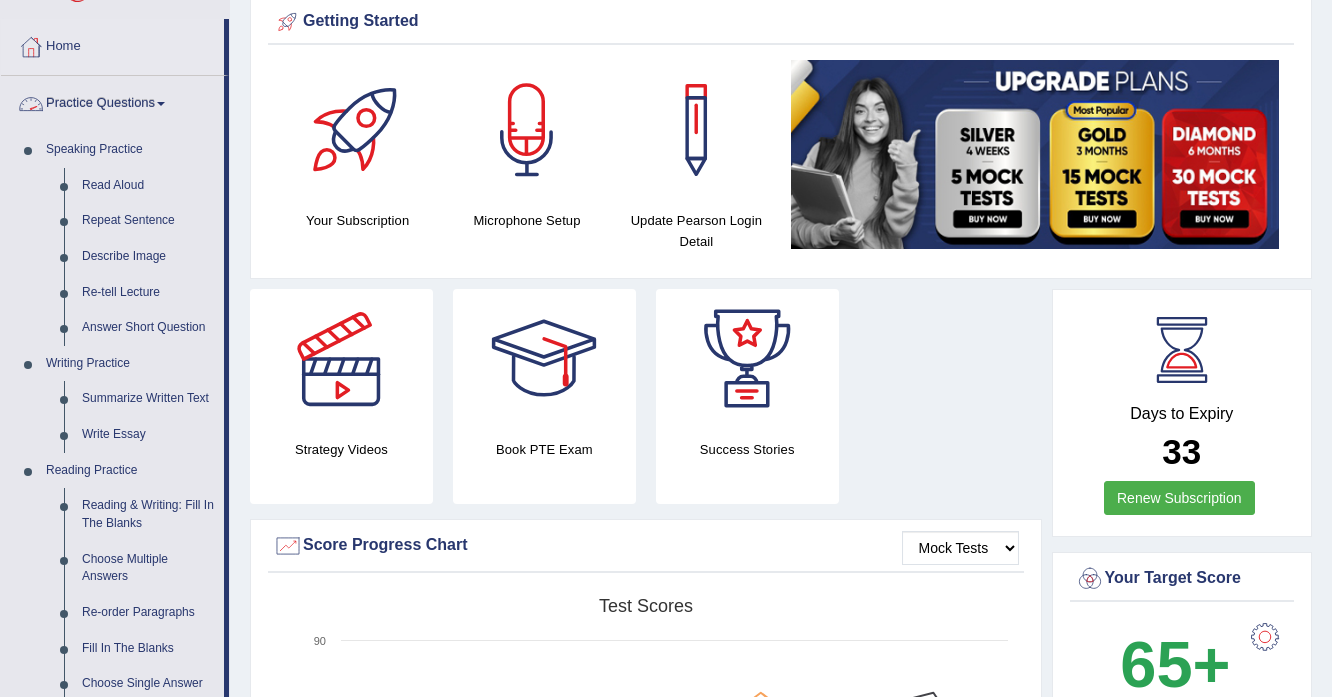 click on "Practice Questions" at bounding box center (112, 101) 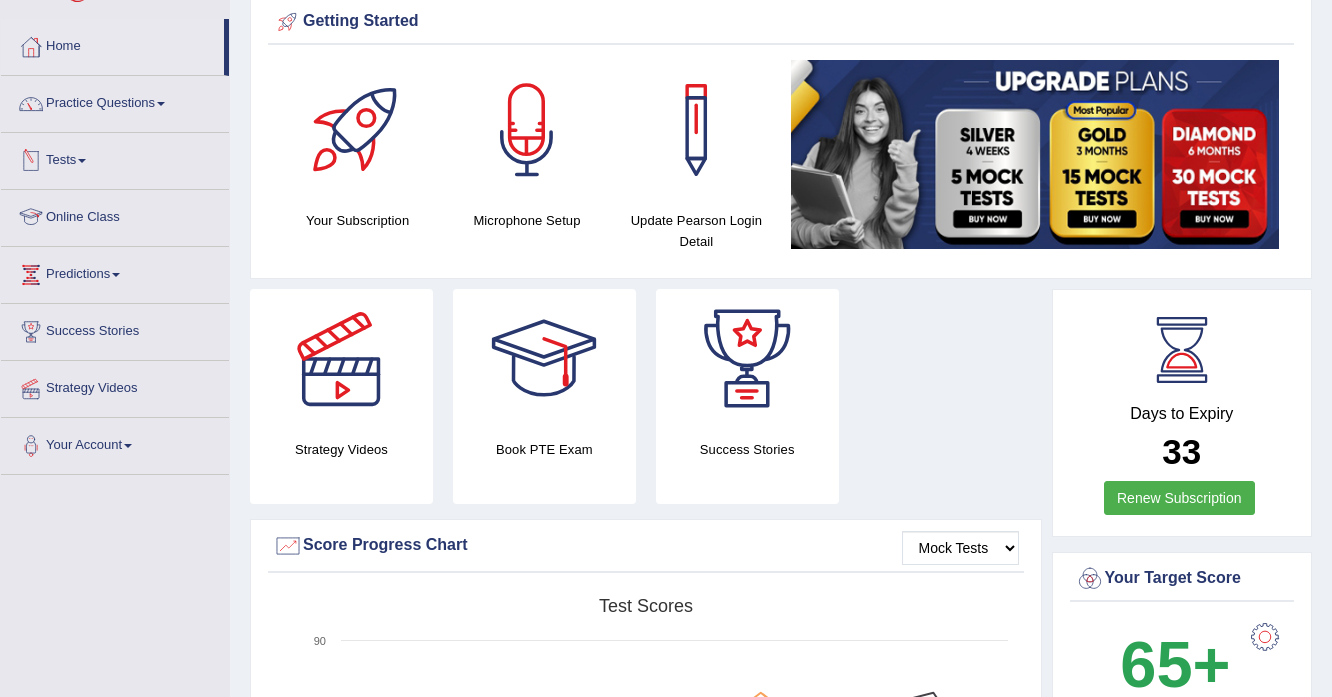 click on "Tests" at bounding box center (115, 158) 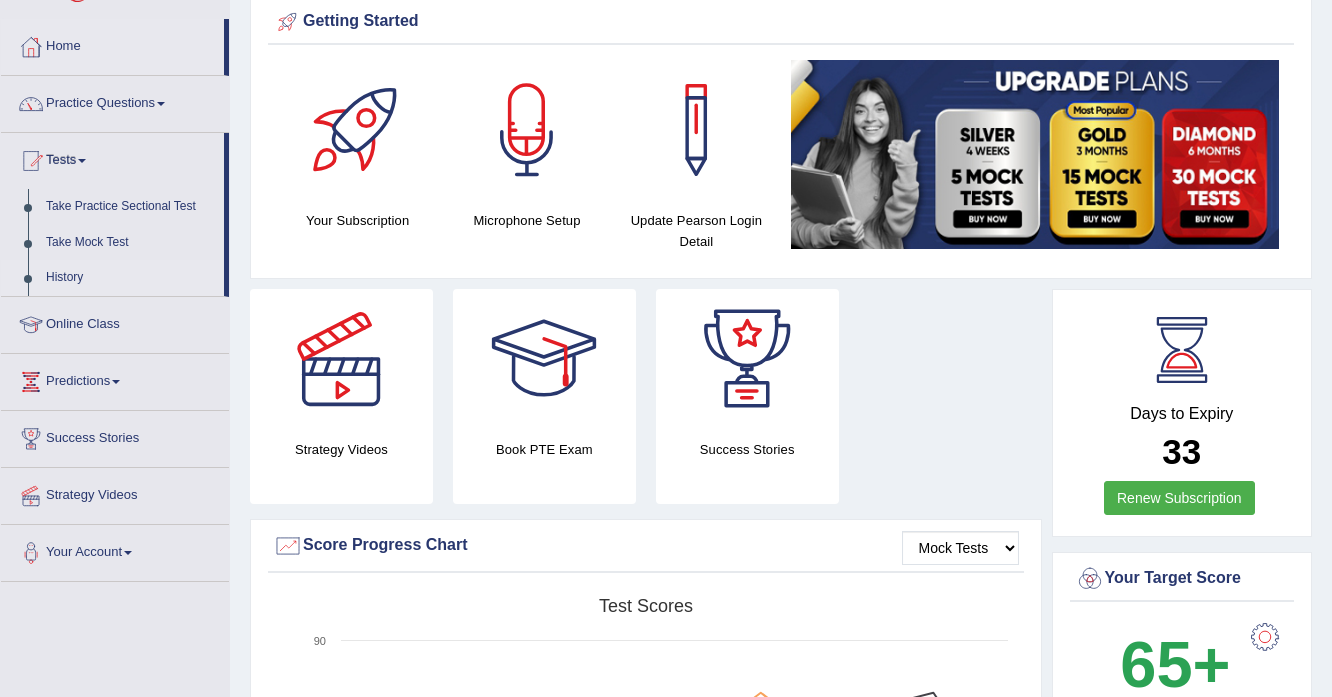 click on "History" at bounding box center (130, 278) 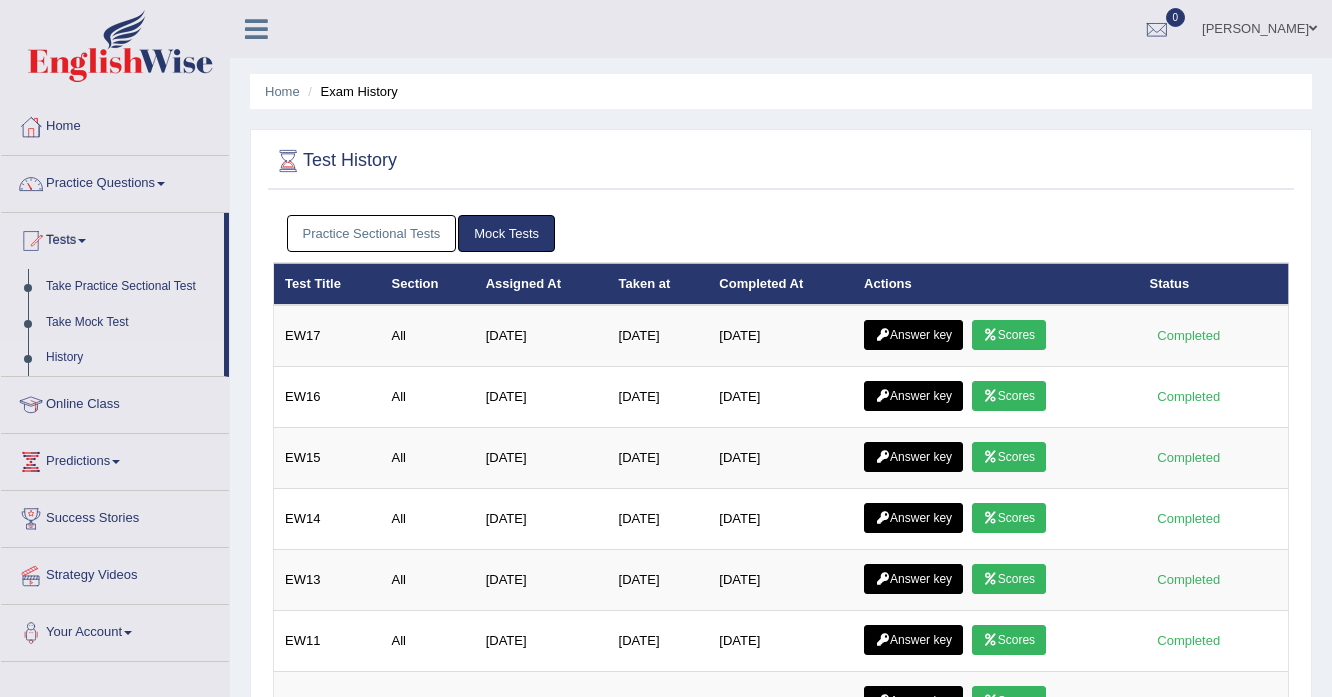 scroll, scrollTop: 0, scrollLeft: 0, axis: both 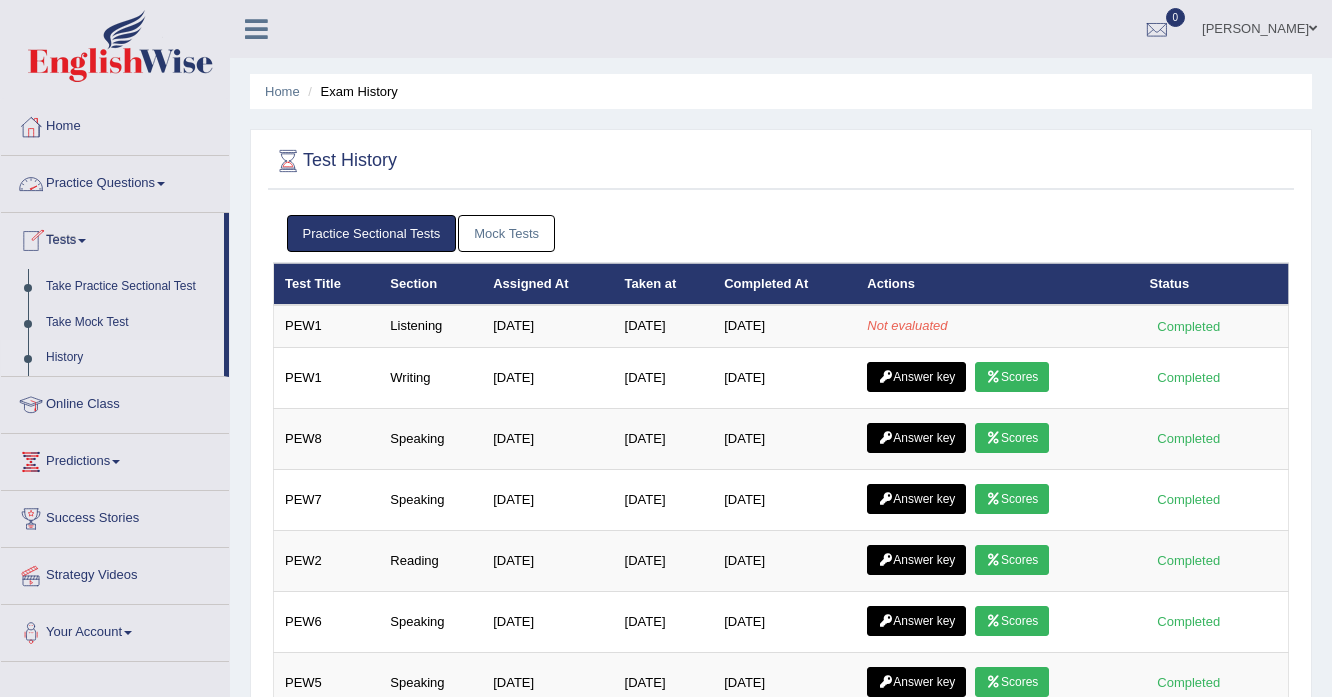 click on "Tests" at bounding box center [112, 238] 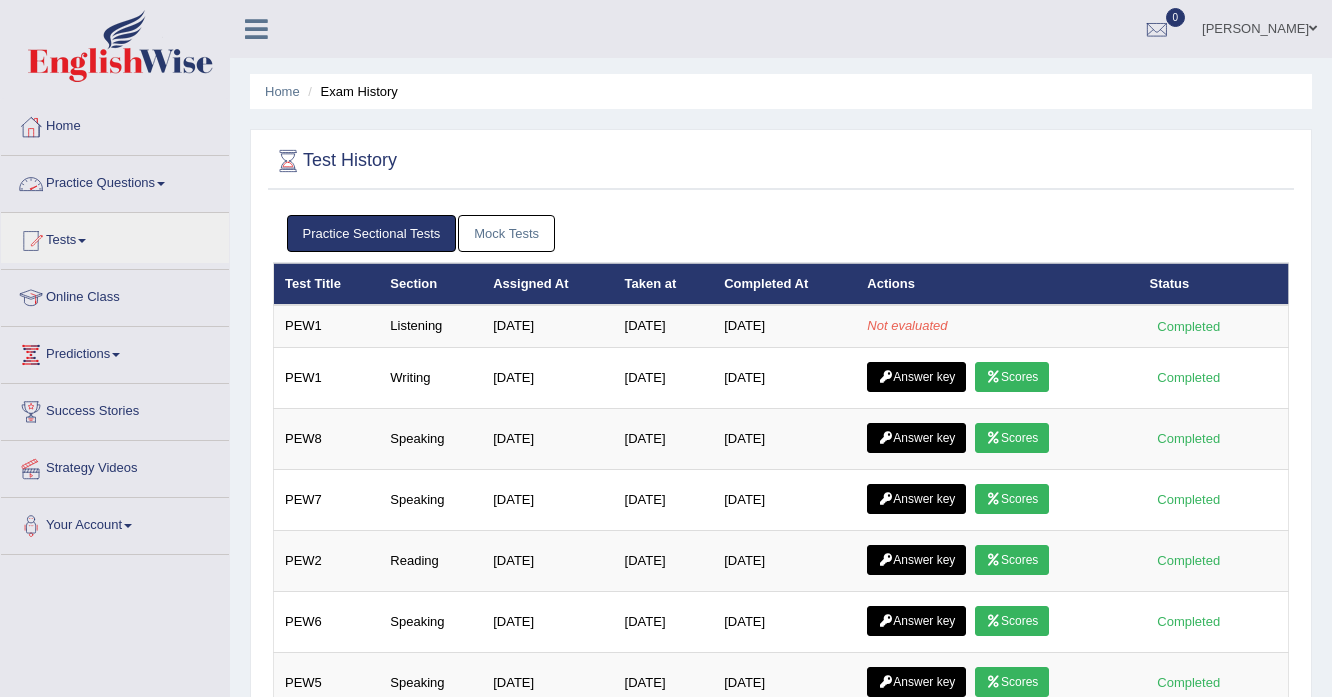 click on "Practice Questions" at bounding box center [115, 181] 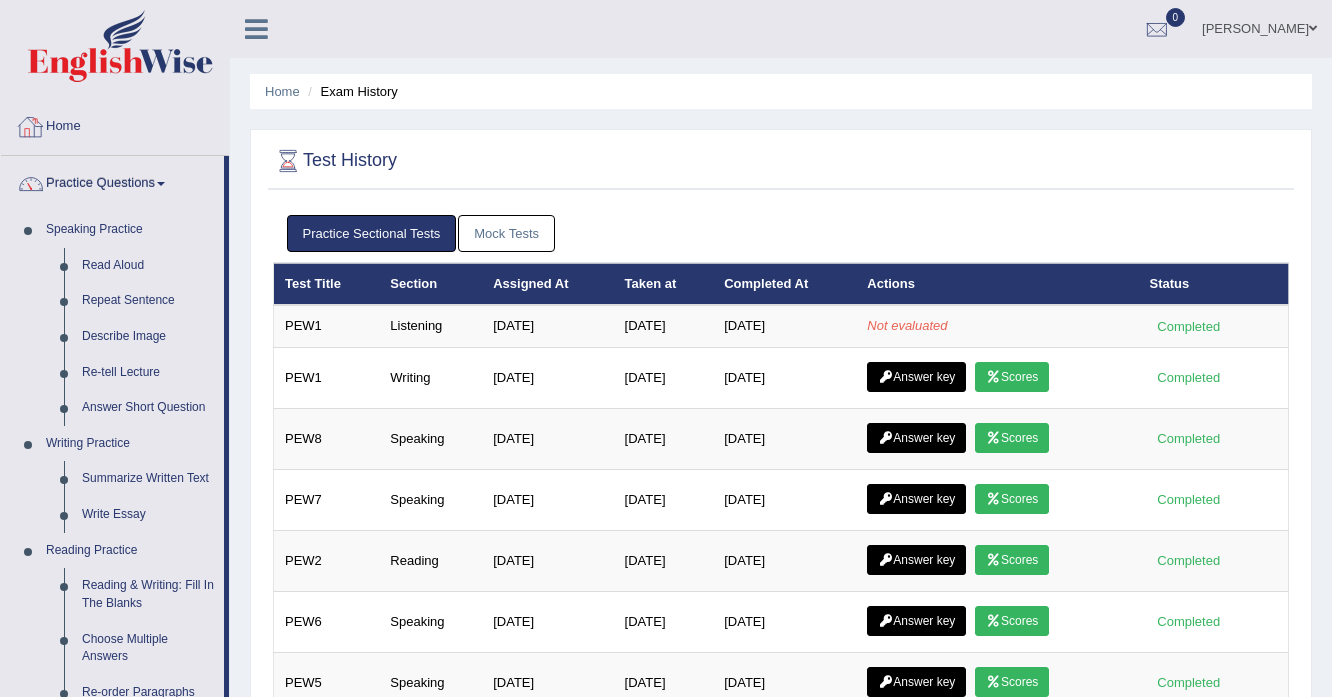 click on "Home" at bounding box center (115, 124) 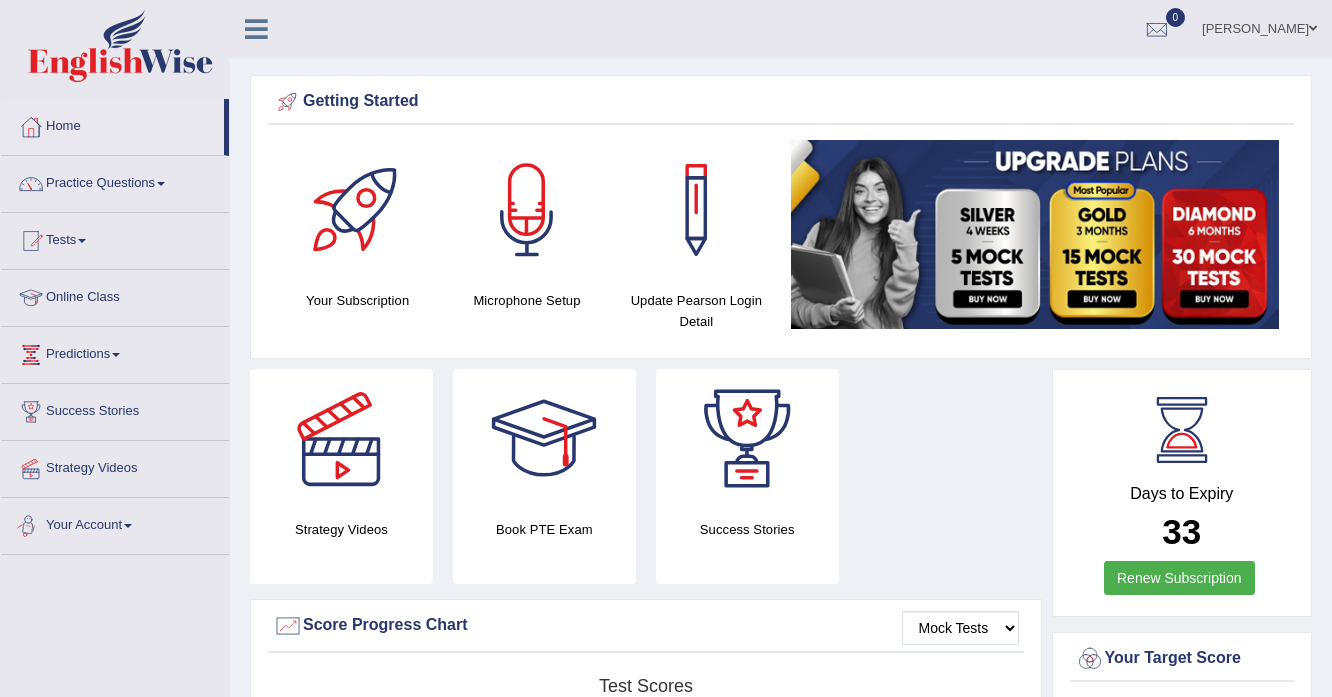 scroll, scrollTop: 0, scrollLeft: 0, axis: both 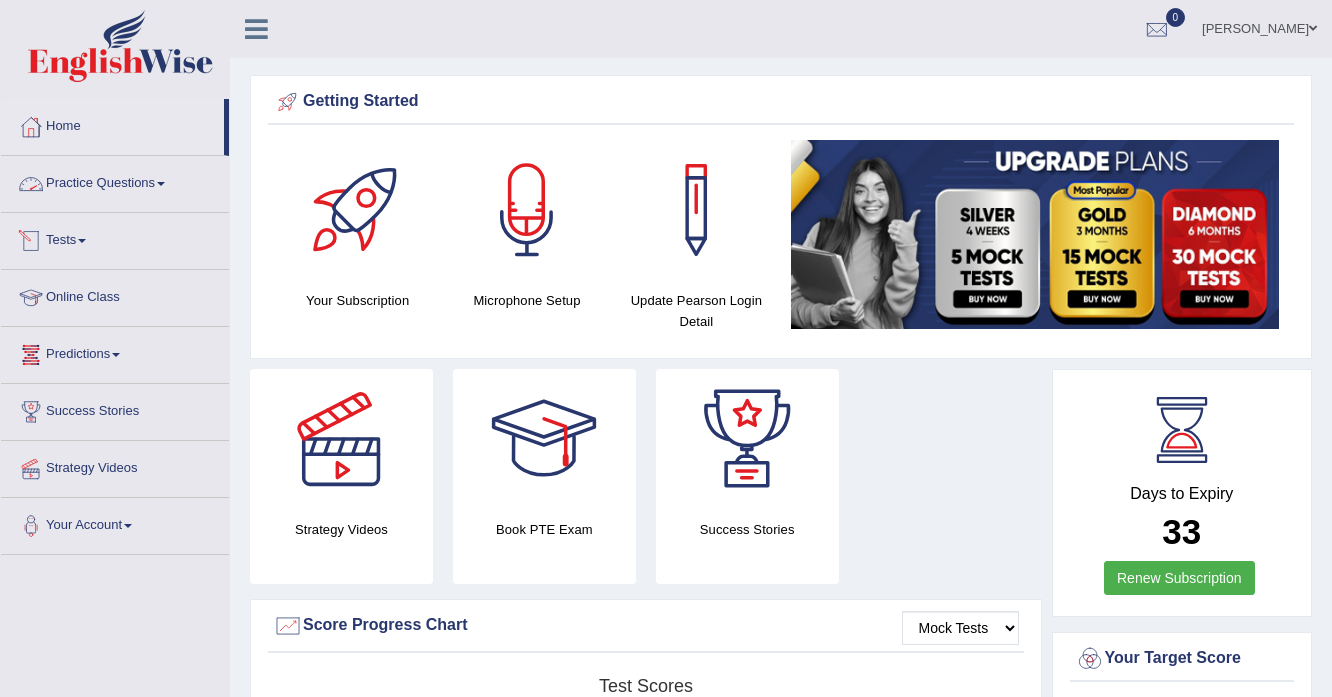 click on "Practice Questions" at bounding box center [115, 181] 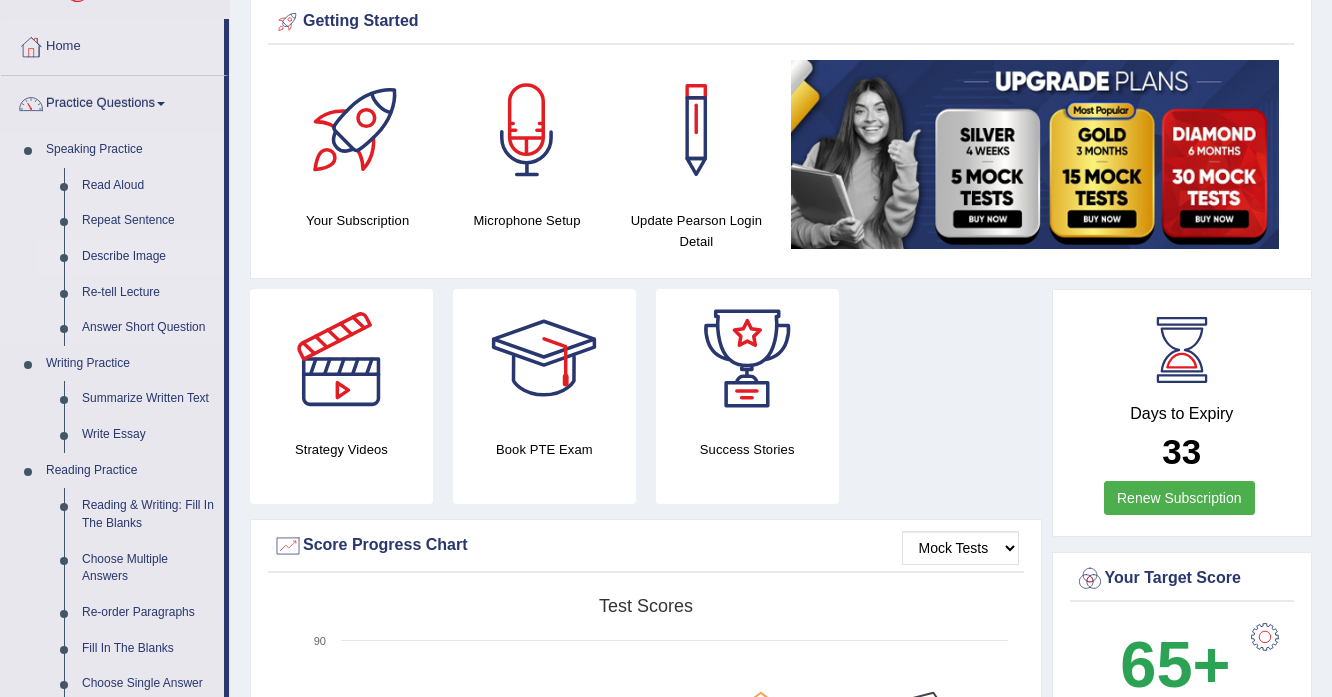 scroll, scrollTop: 0, scrollLeft: 0, axis: both 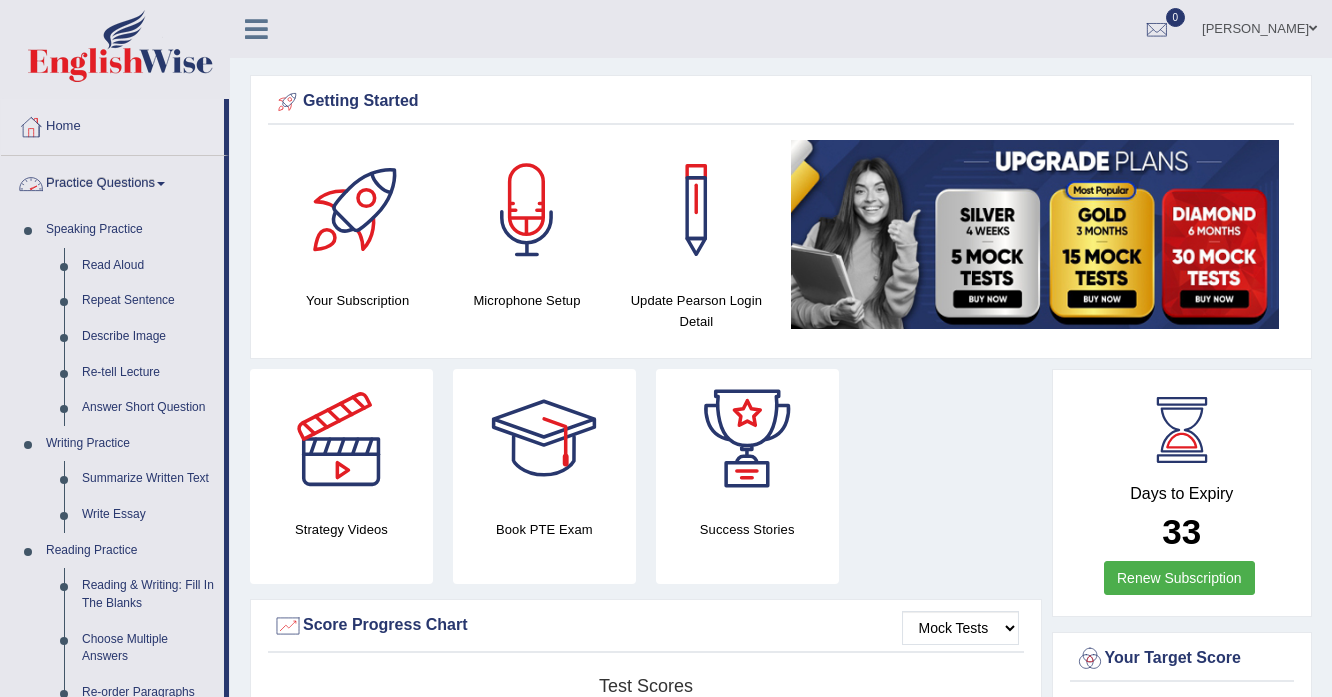 click on "Home" at bounding box center (115, 127) 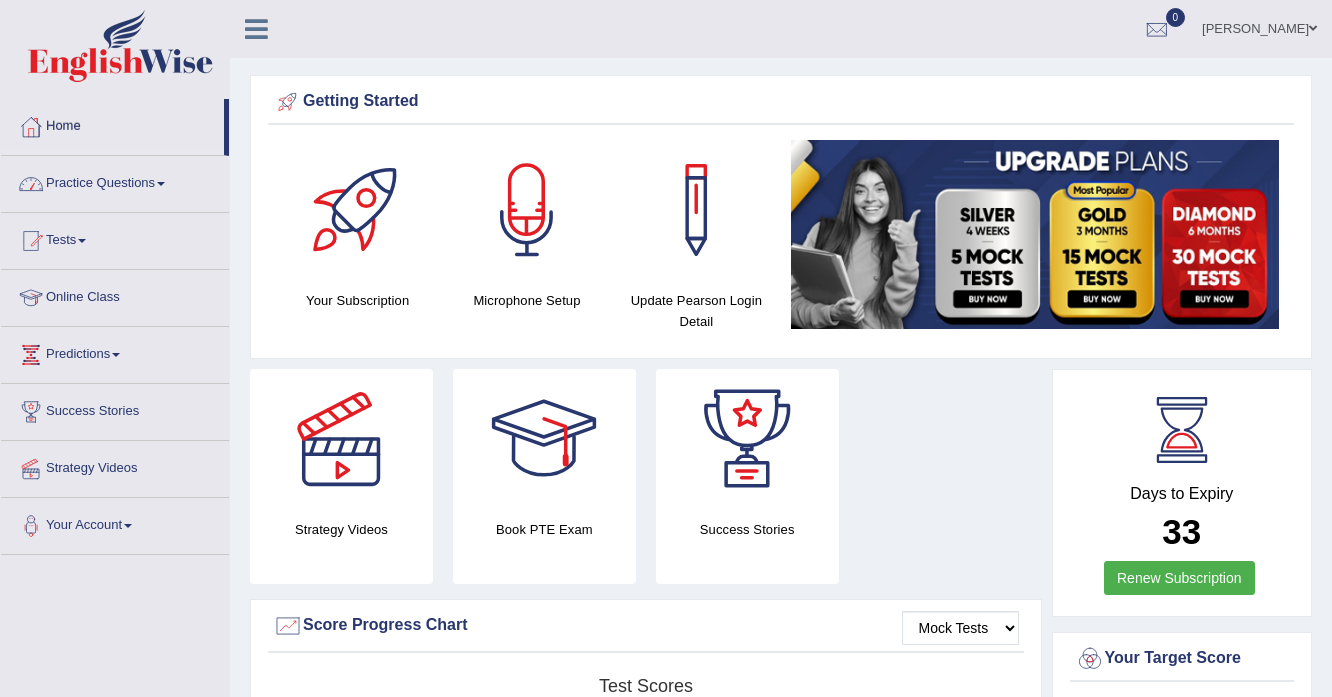 click on "Home" at bounding box center (115, 127) 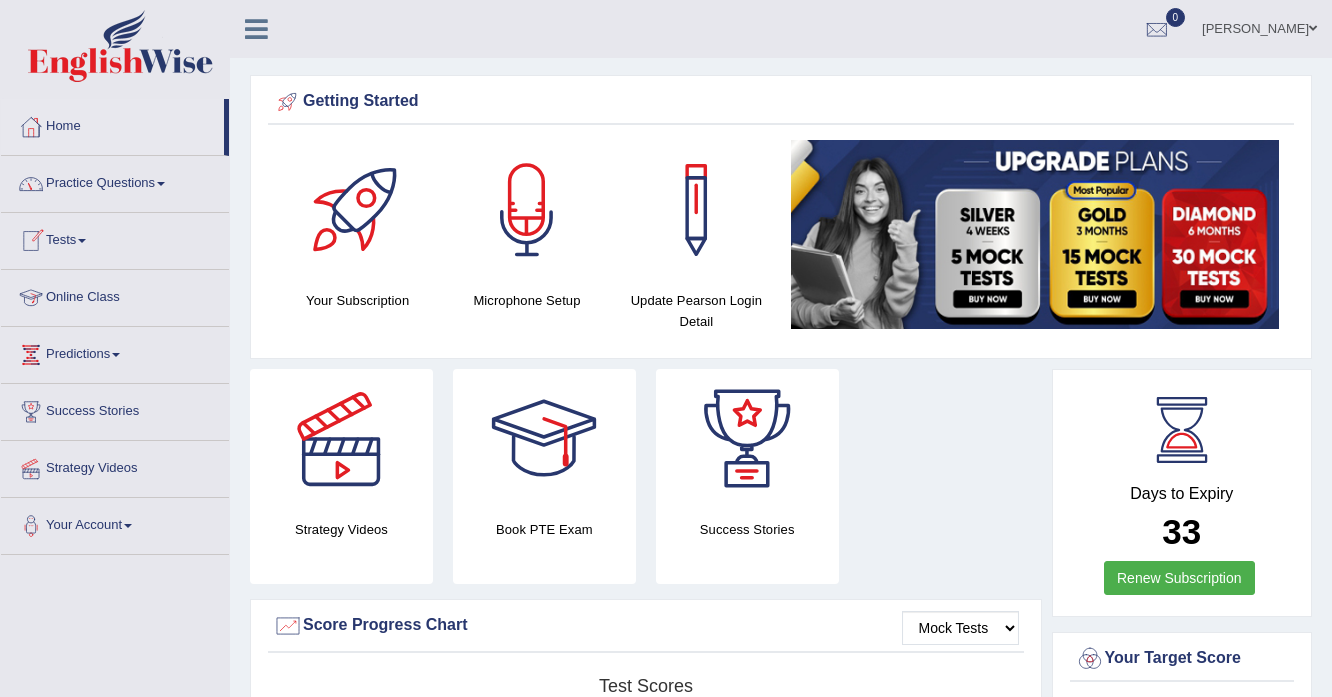 click on "Tests" at bounding box center [115, 238] 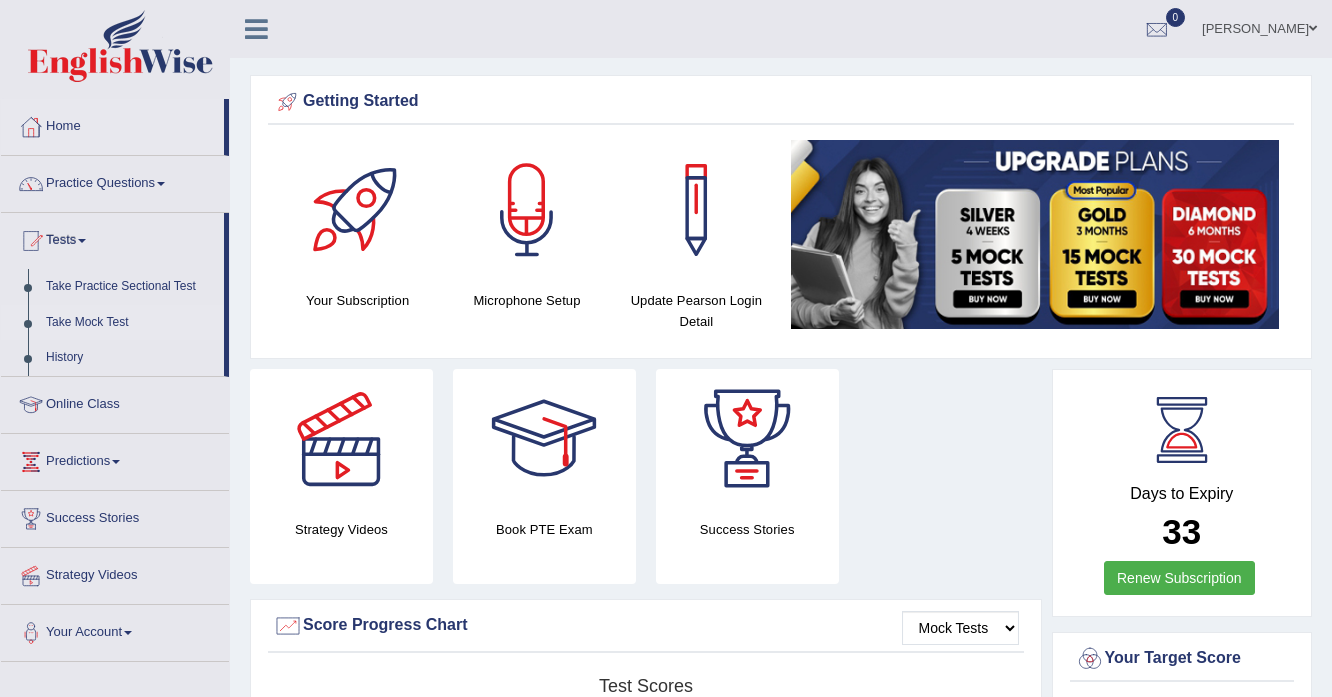 click on "Take Mock Test" at bounding box center (130, 323) 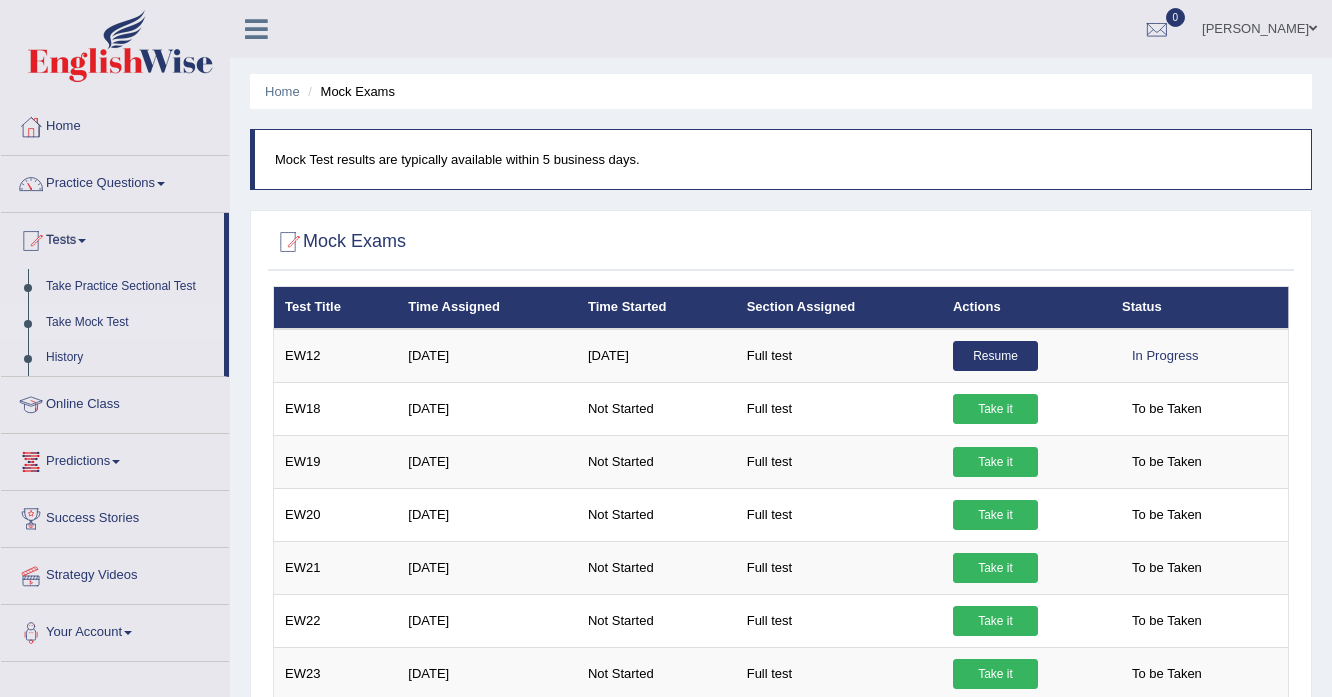 scroll, scrollTop: 186, scrollLeft: 0, axis: vertical 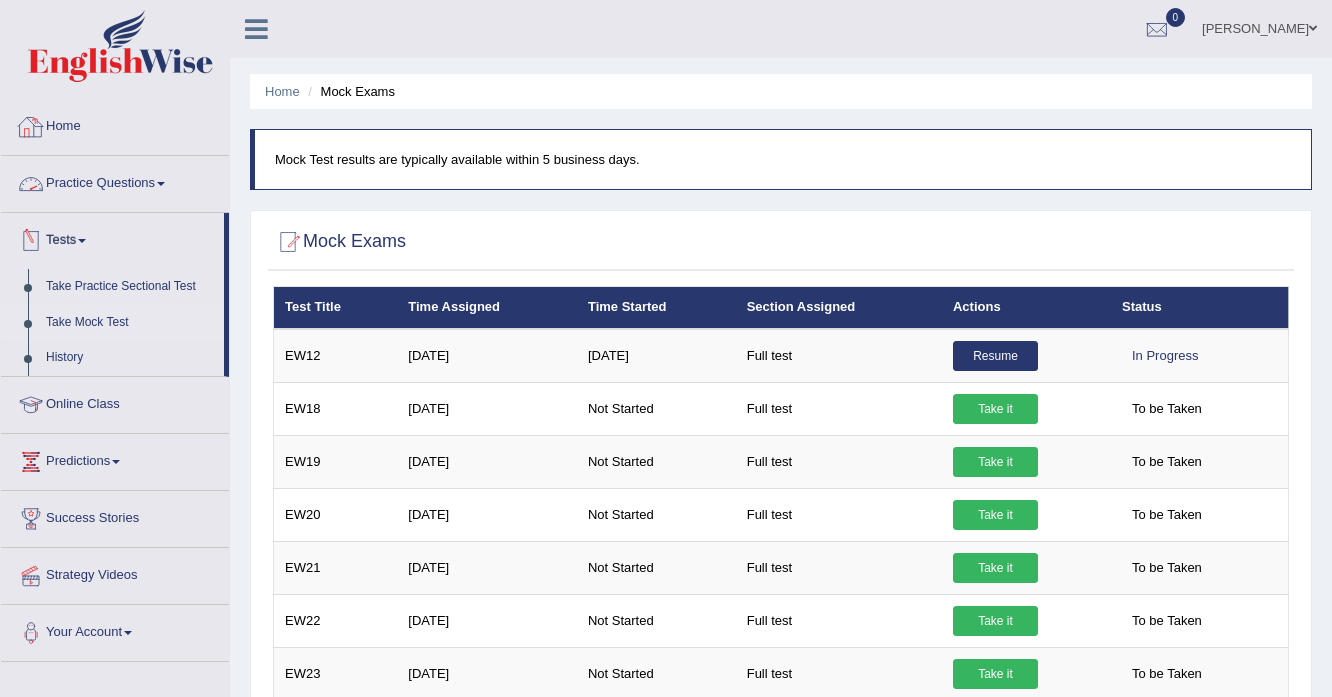 click on "Practice Questions" at bounding box center (115, 181) 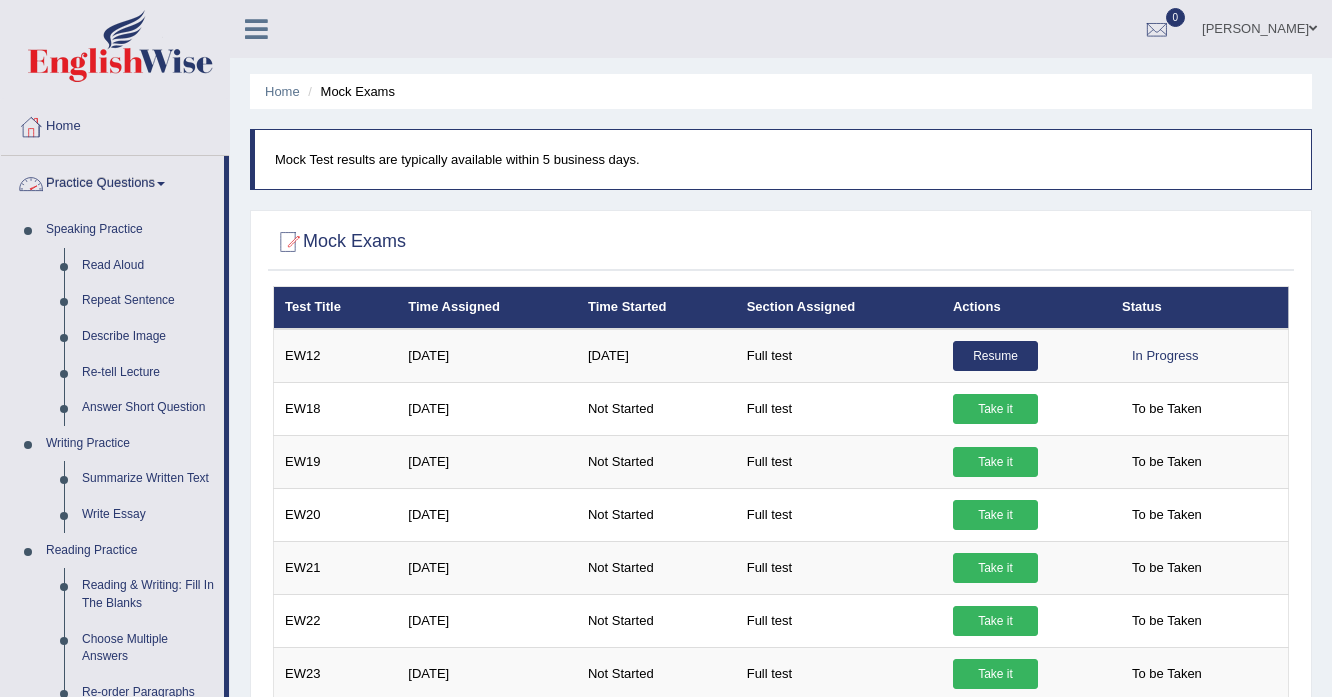 click on "Practice Questions" at bounding box center [112, 181] 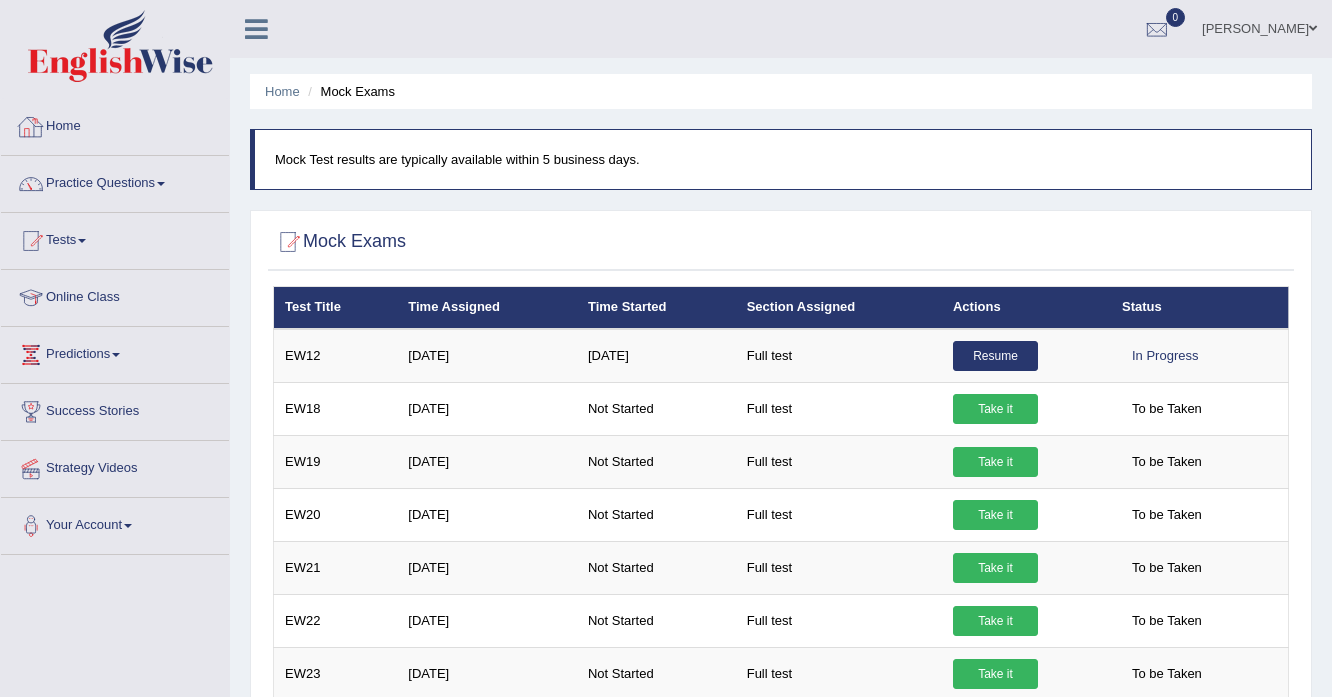 click at bounding box center [31, 127] 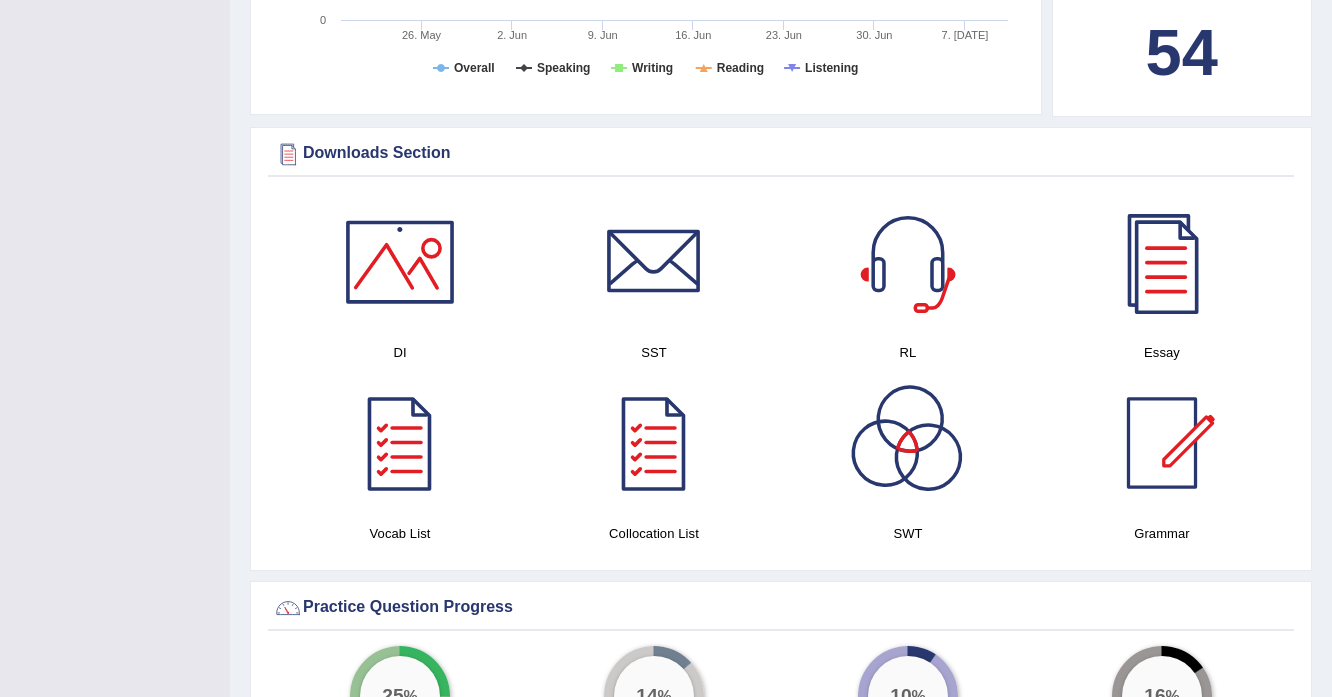 scroll, scrollTop: 0, scrollLeft: 0, axis: both 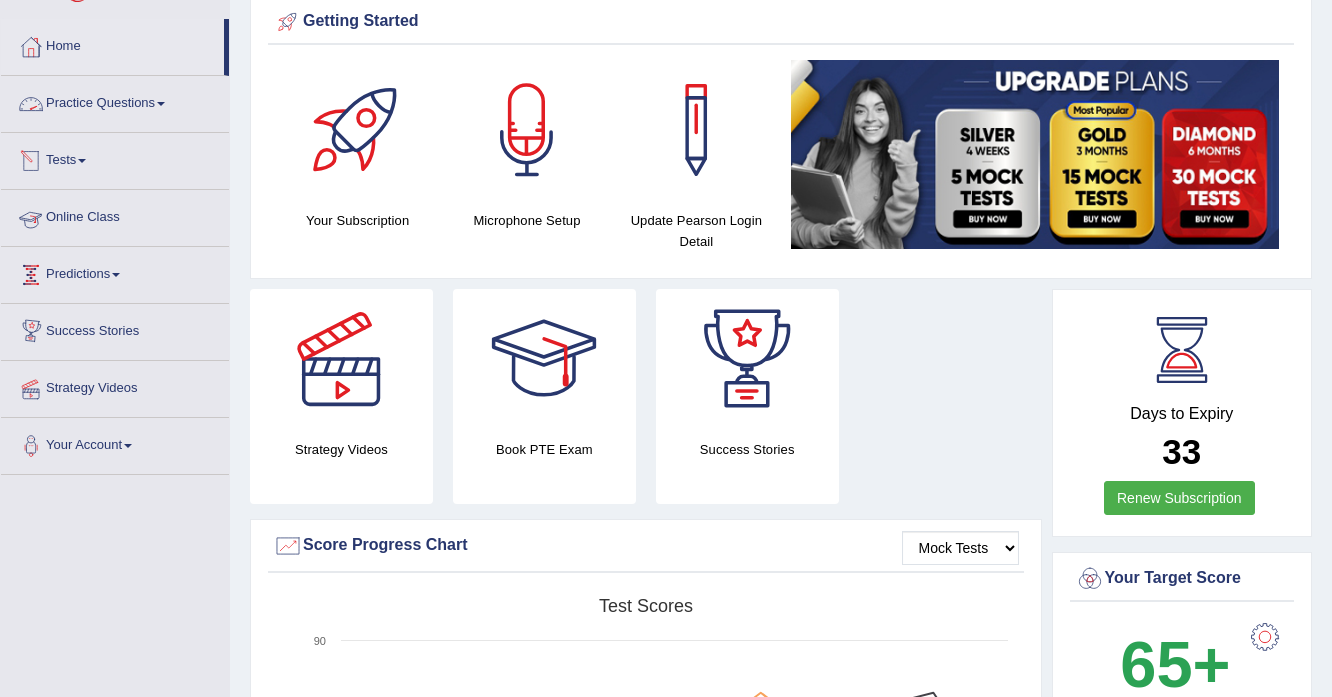 click on "Tests" at bounding box center [115, 158] 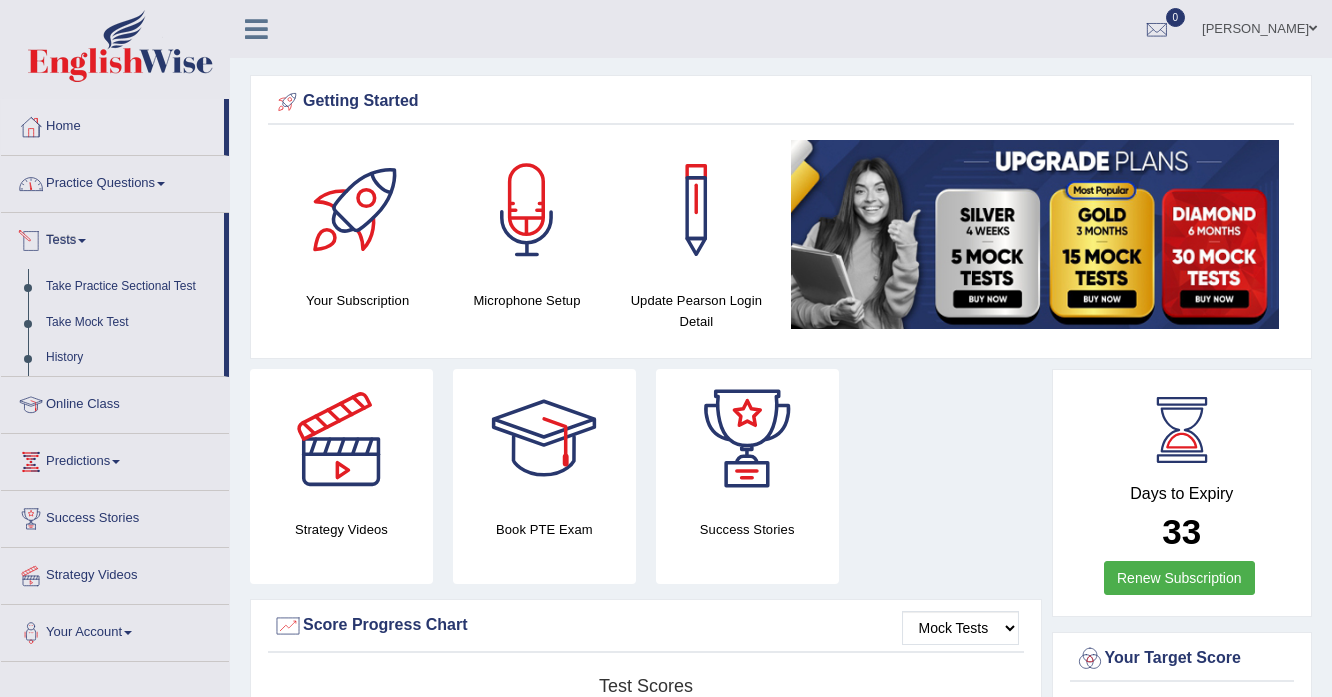 scroll, scrollTop: 0, scrollLeft: 0, axis: both 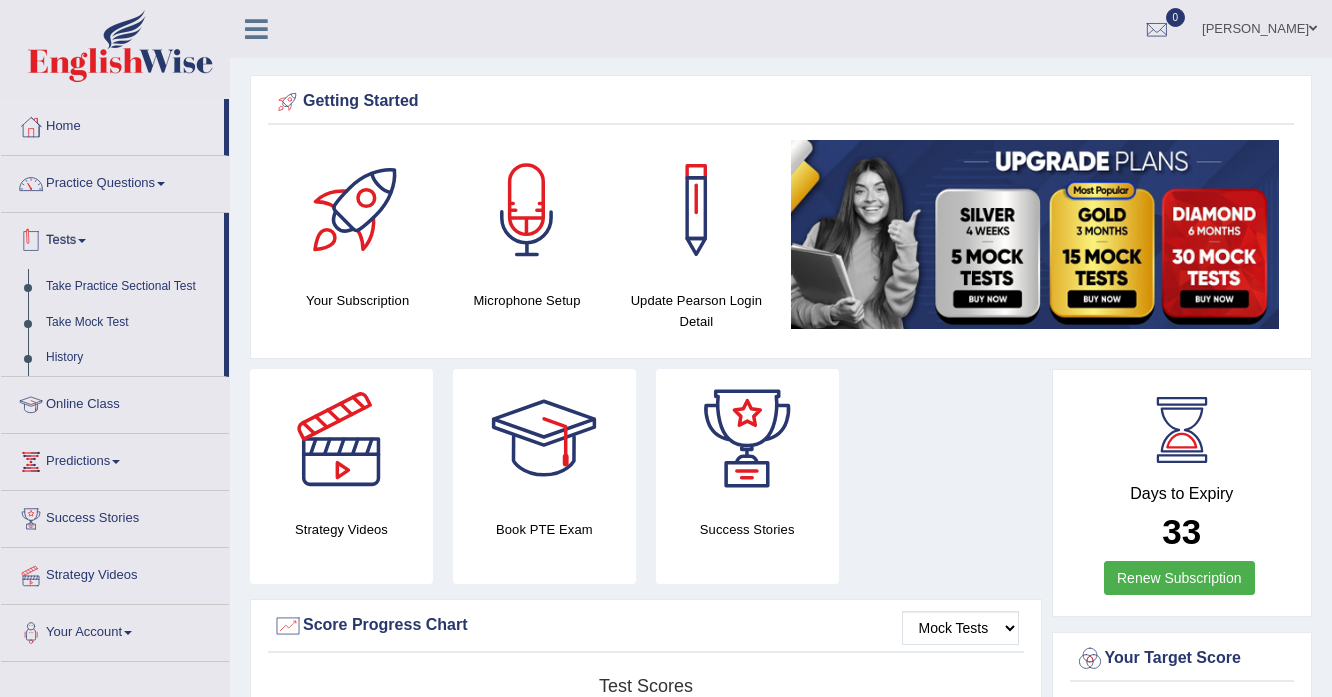 click on "Tests" at bounding box center (112, 238) 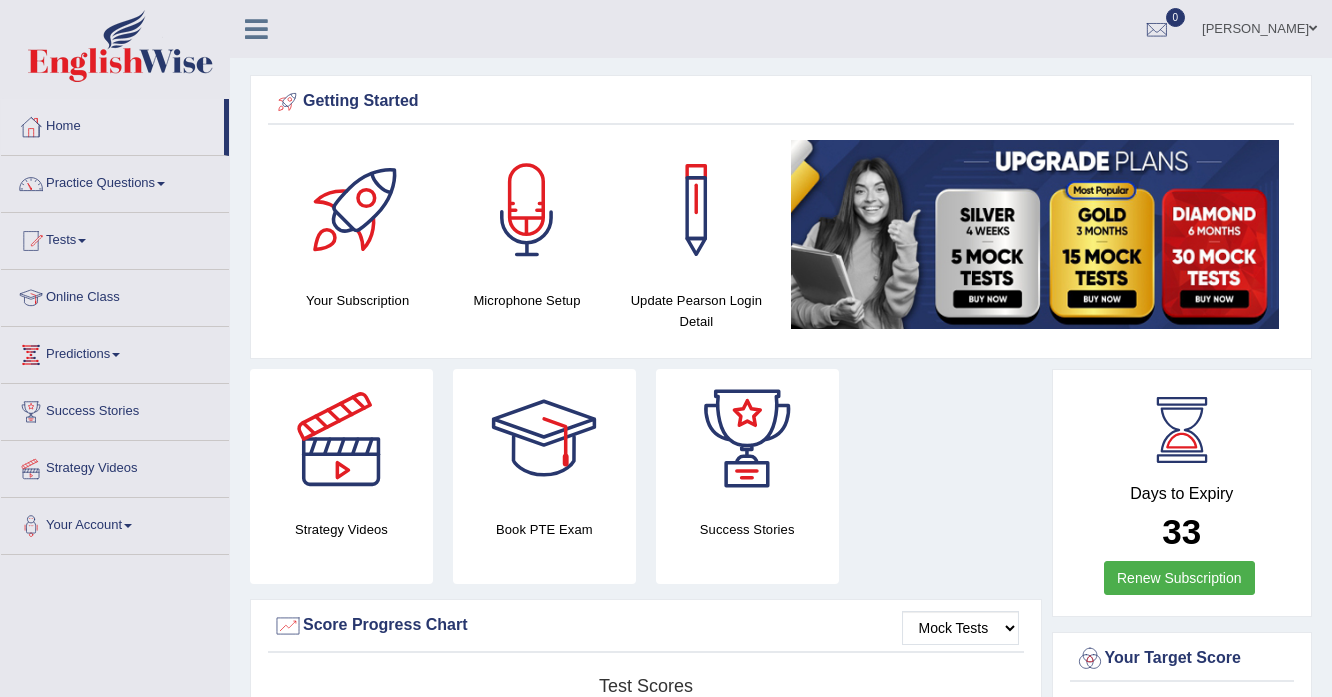 click on "Tests" at bounding box center (115, 238) 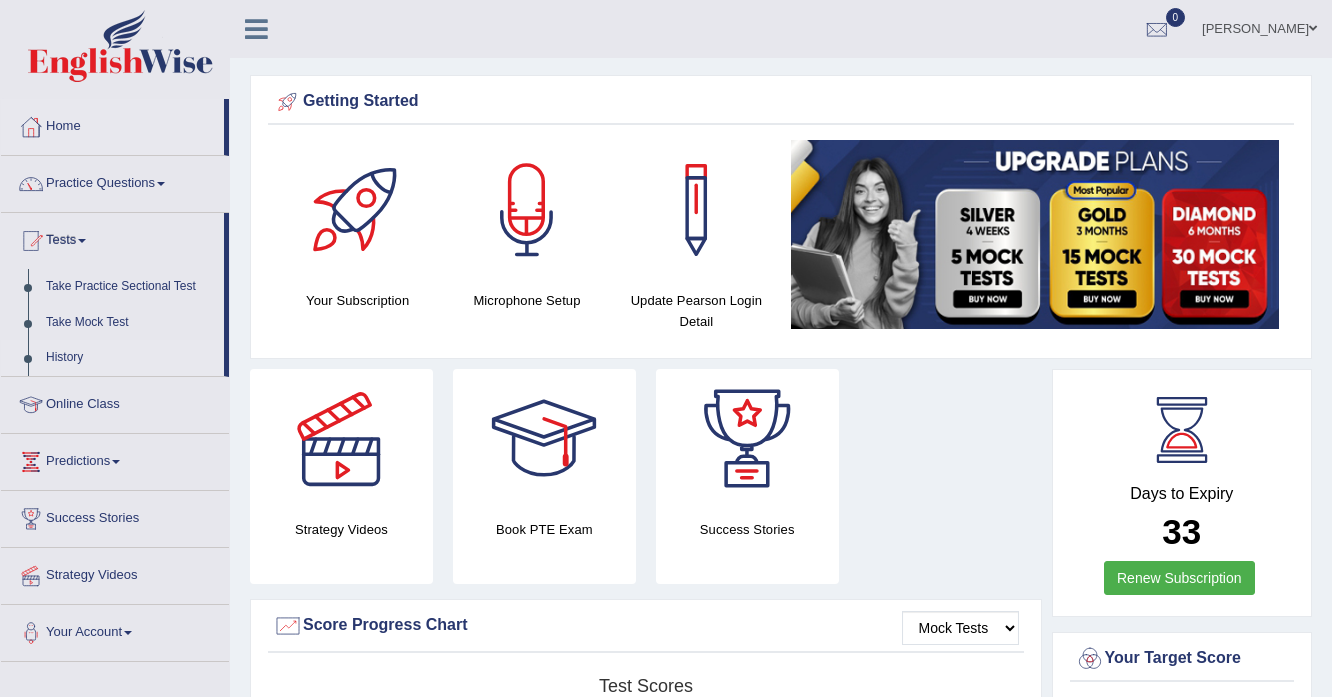 click on "History" at bounding box center (130, 358) 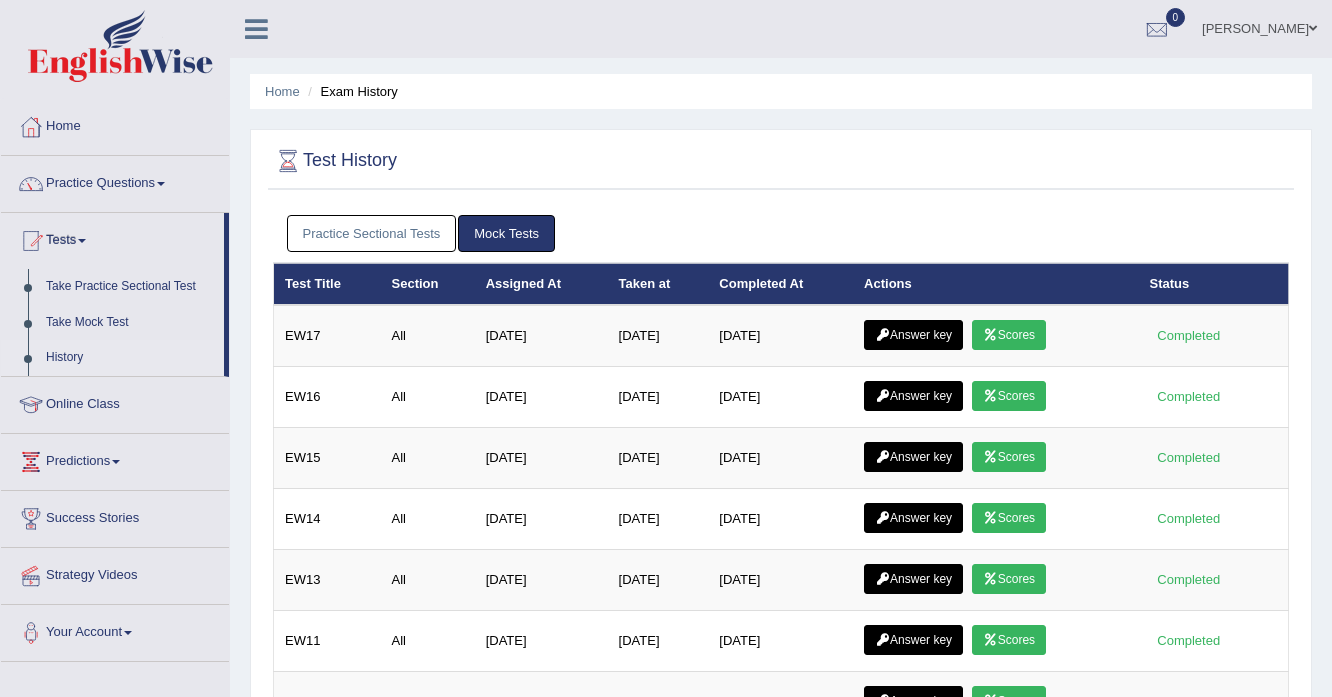 scroll, scrollTop: 0, scrollLeft: 0, axis: both 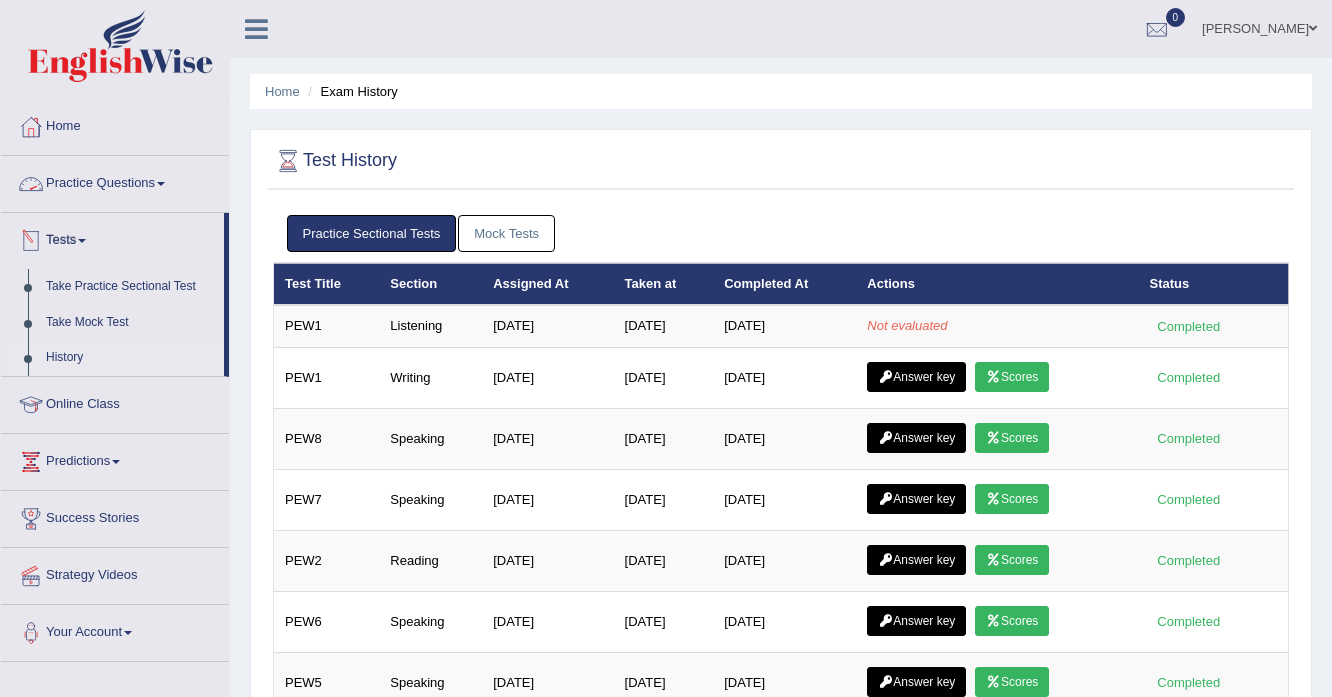 click on "Tests" at bounding box center (112, 238) 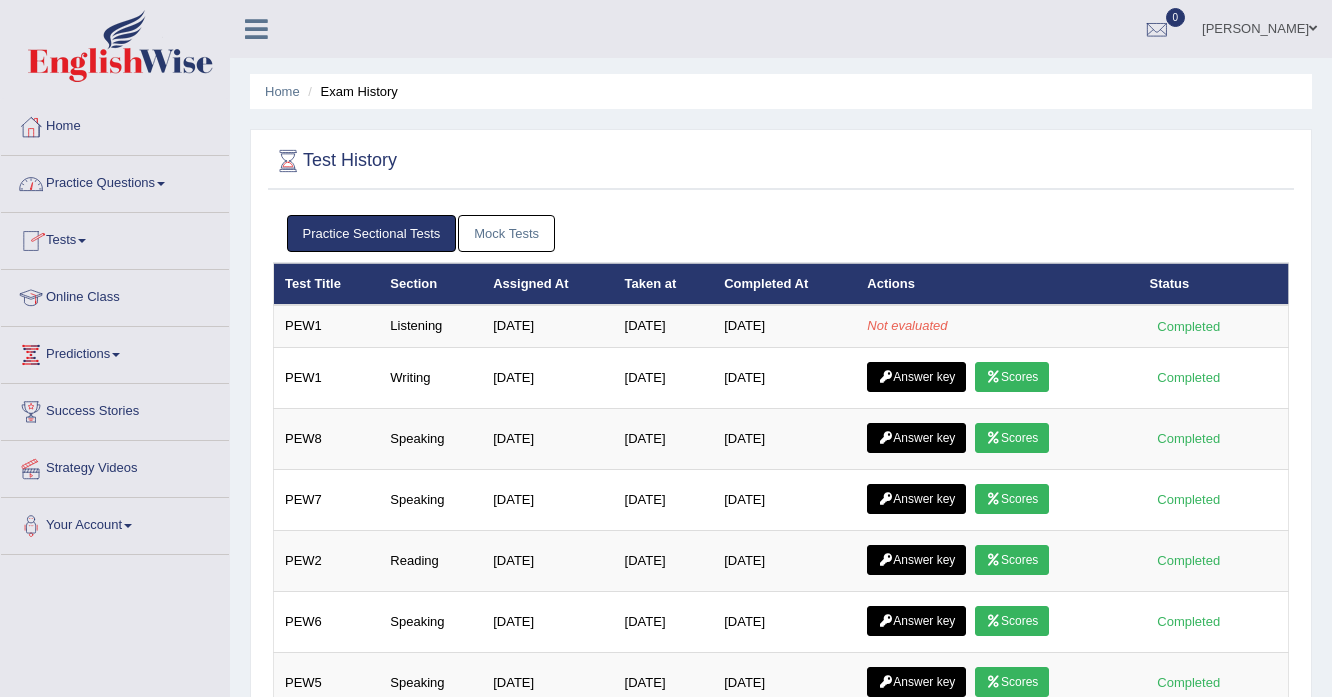 click on "Tests" at bounding box center [115, 238] 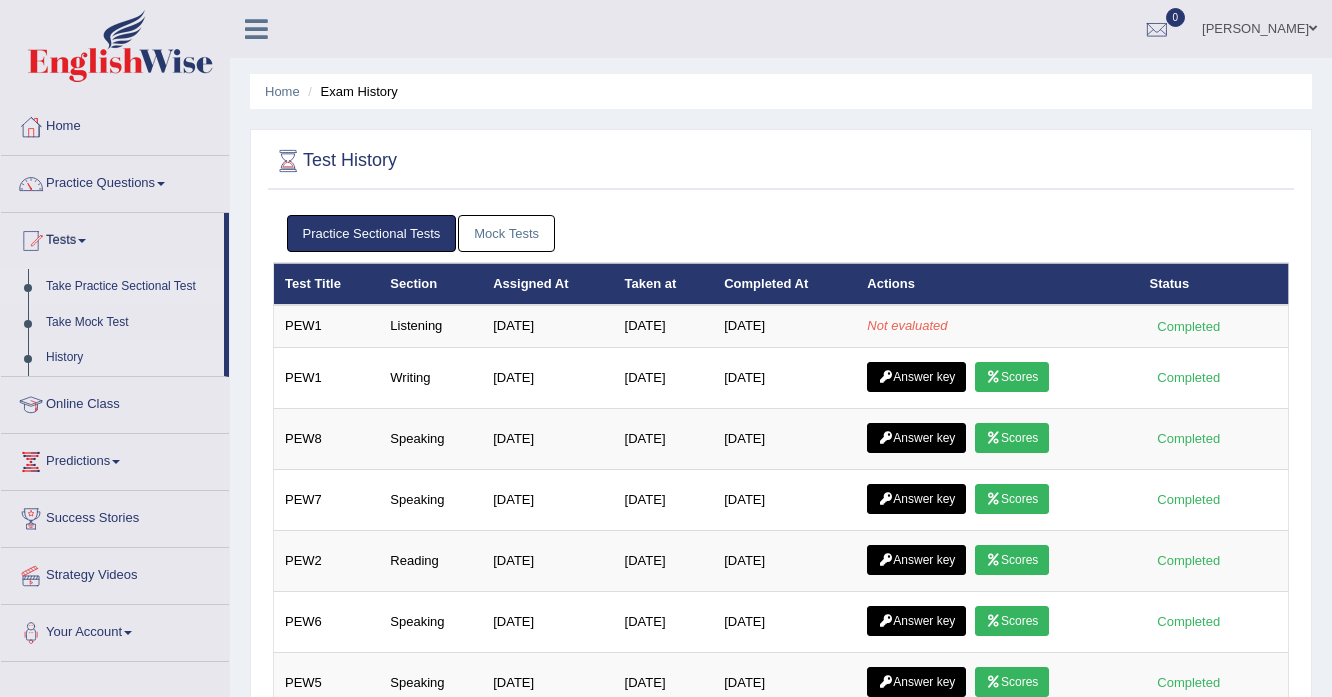 click on "Take Practice Sectional Test" at bounding box center [130, 287] 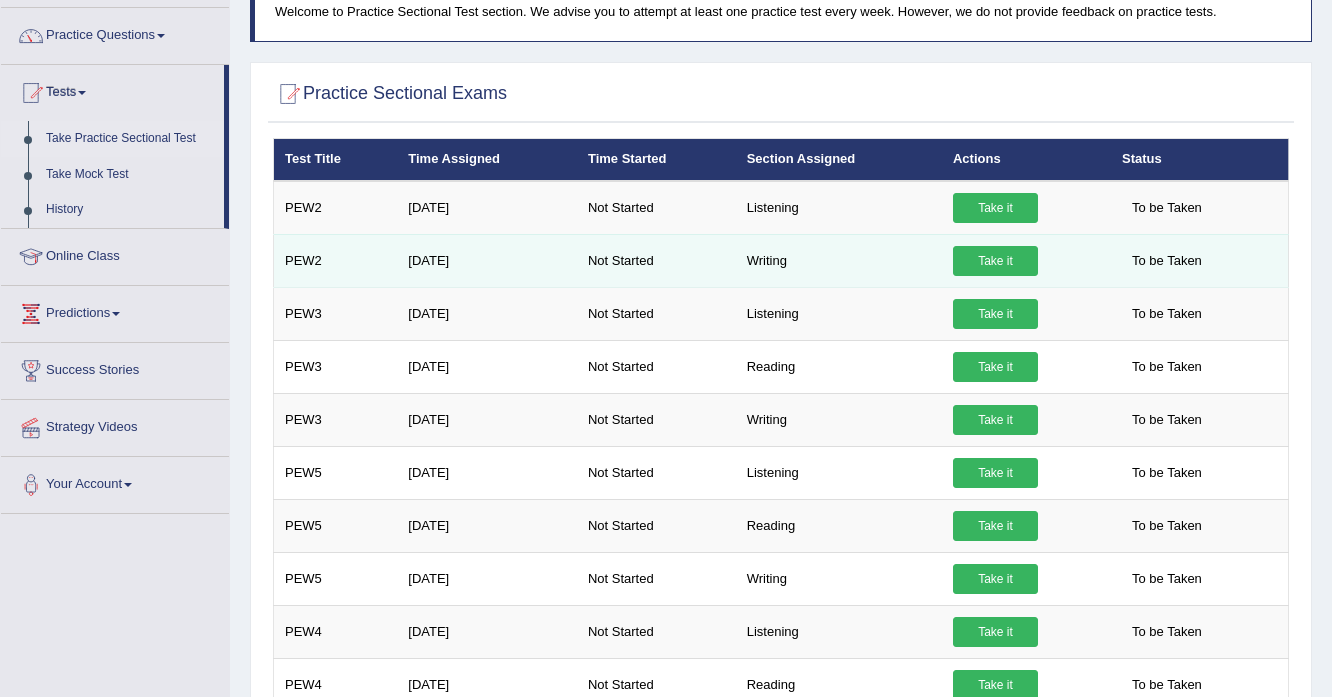 scroll, scrollTop: 148, scrollLeft: 0, axis: vertical 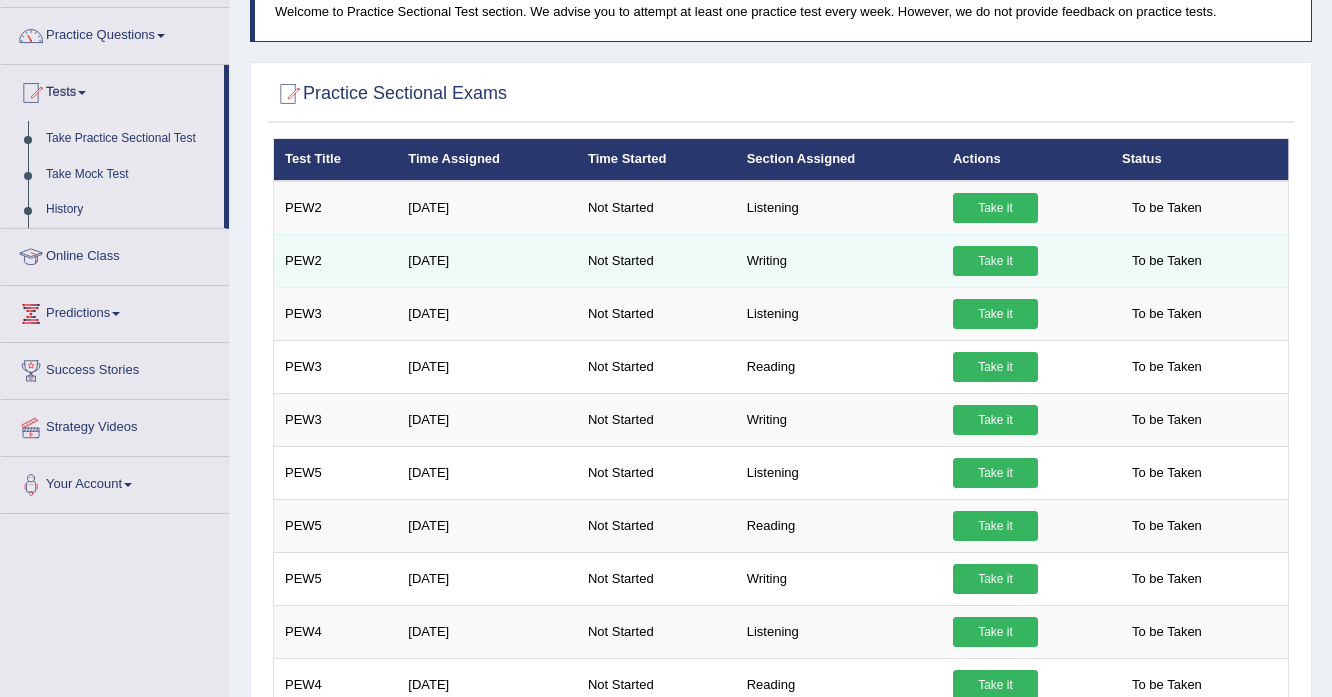 click on "Take it" at bounding box center [995, 261] 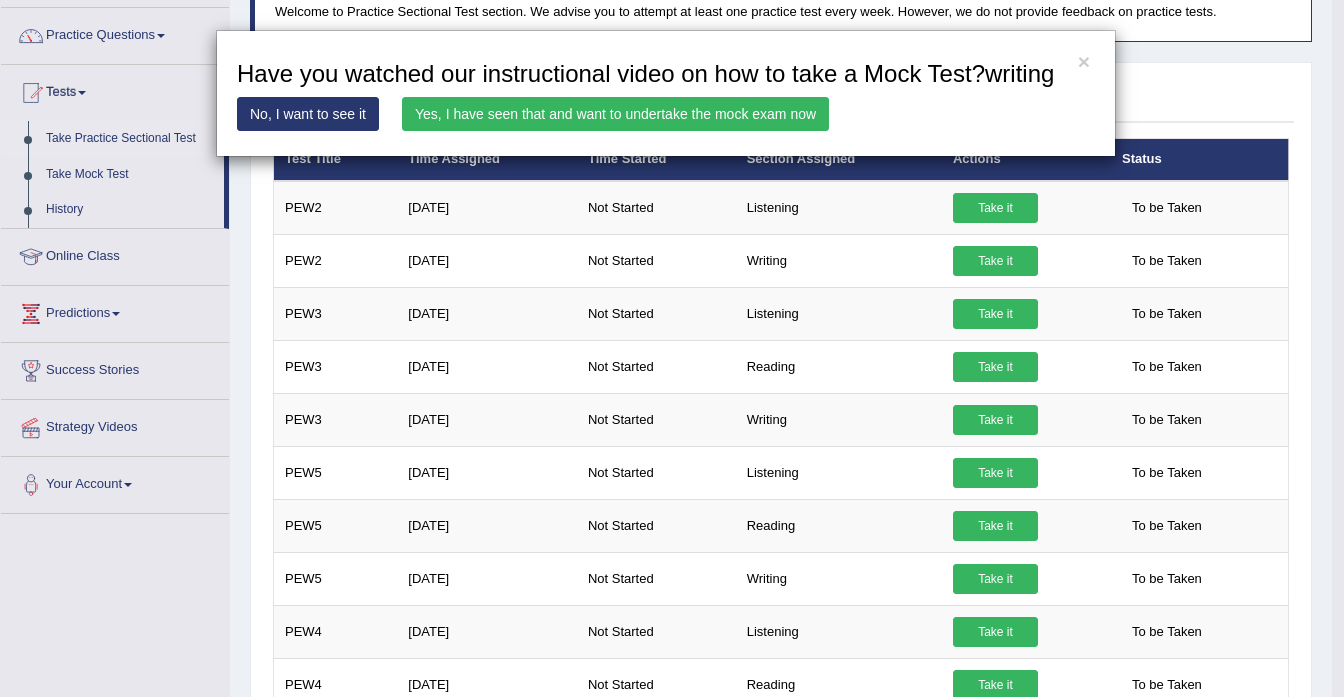 click on "×
Have you watched our instructional video on how to take a Mock Test?writing
No, I want to see it
Yes, I have seen that and want to undertake the mock exam now" at bounding box center [672, 348] 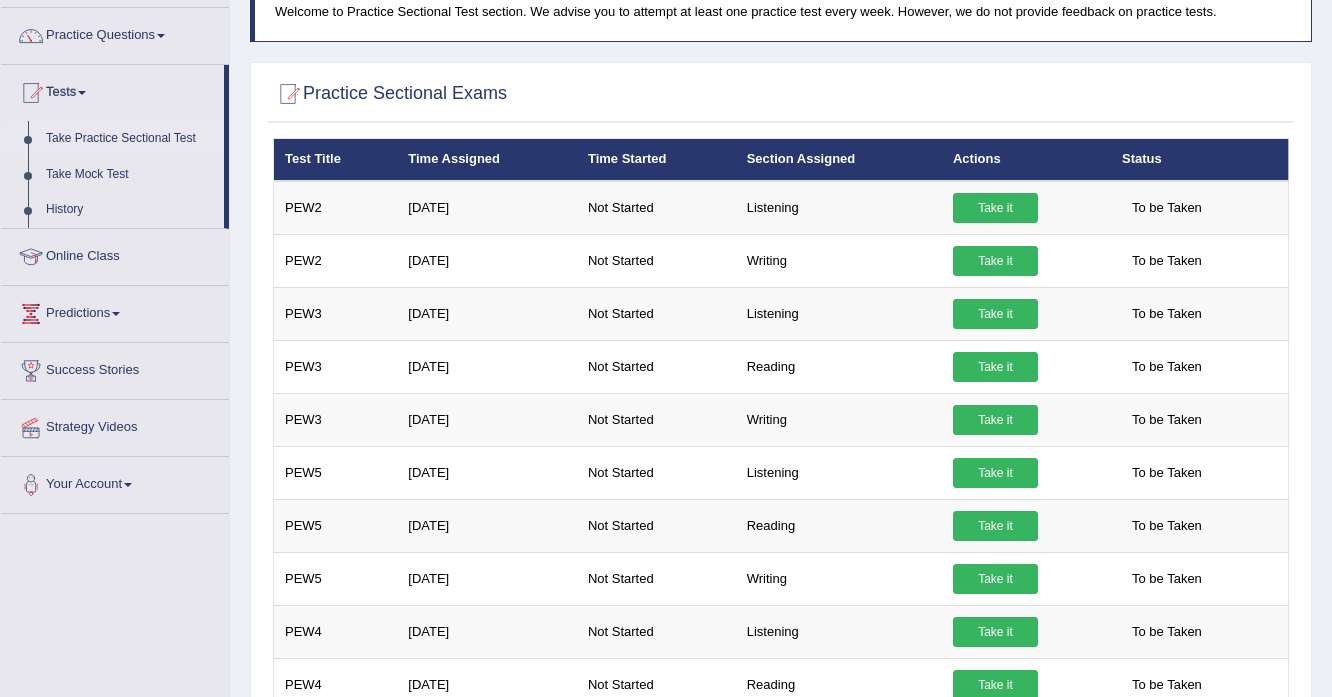 click on "Take it" at bounding box center (995, 367) 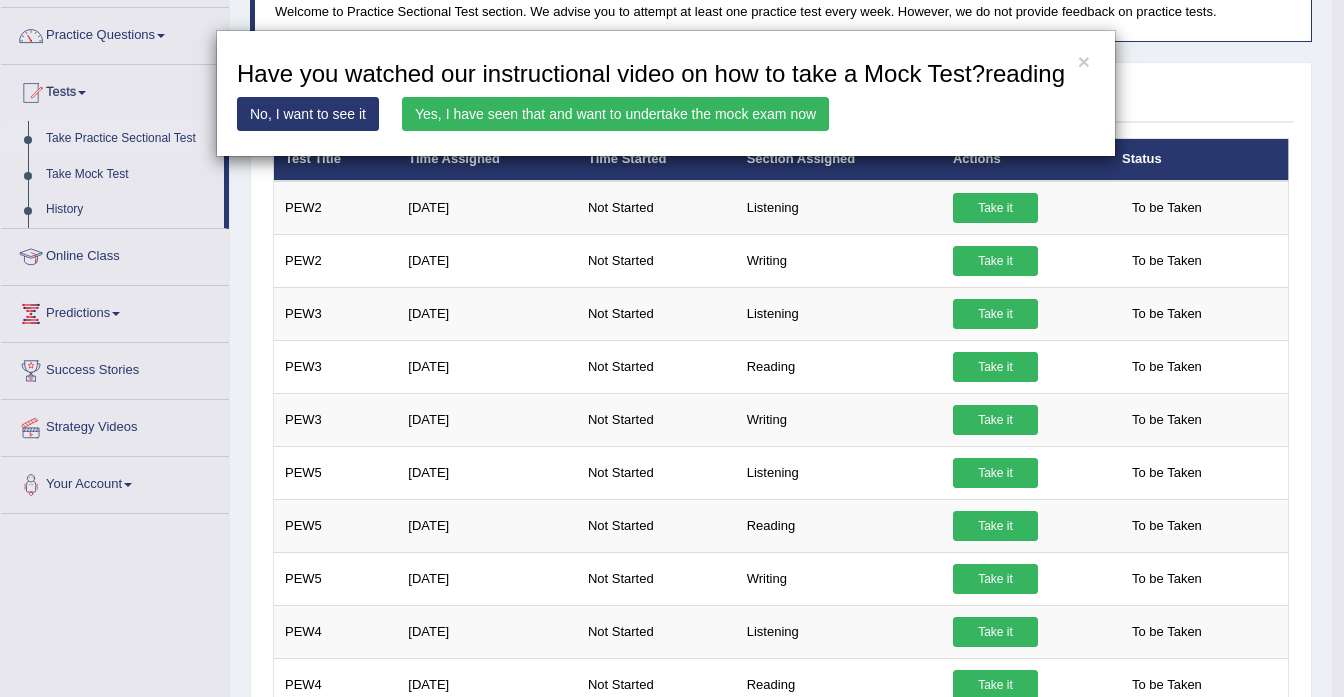 click on "Yes, I have seen that and want to undertake the mock exam now" at bounding box center (615, 114) 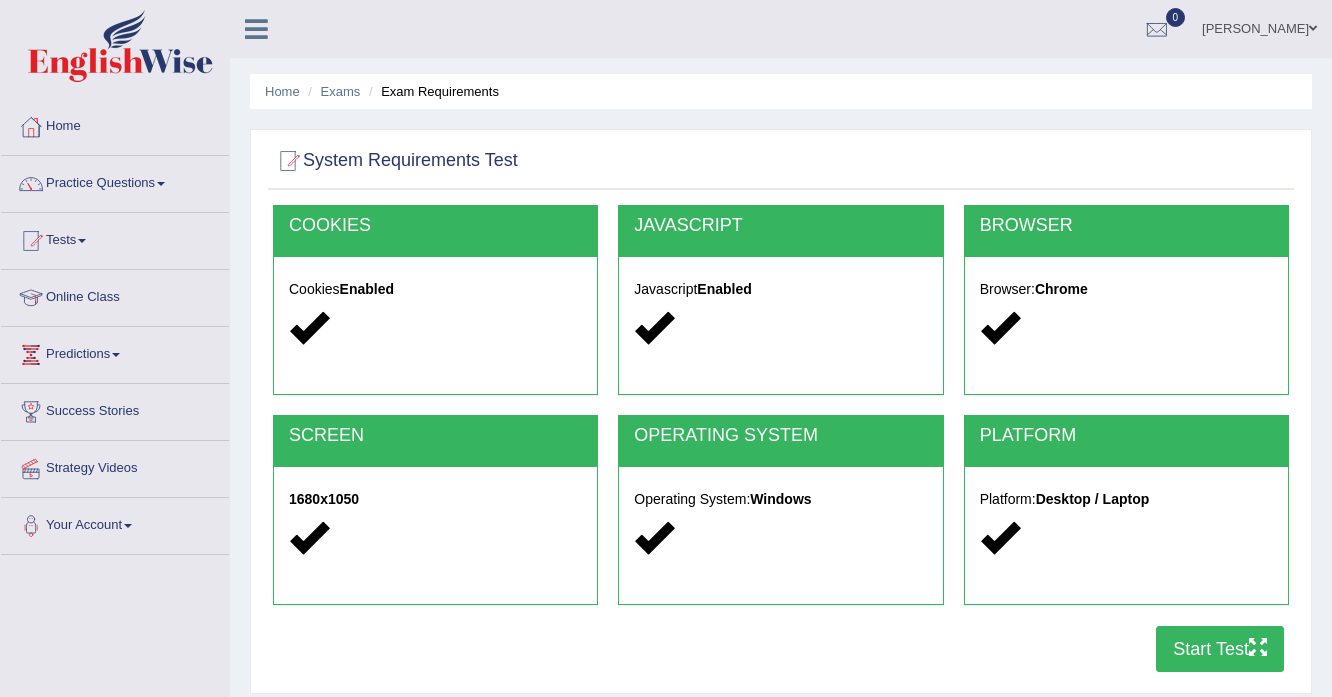 scroll, scrollTop: 320, scrollLeft: 0, axis: vertical 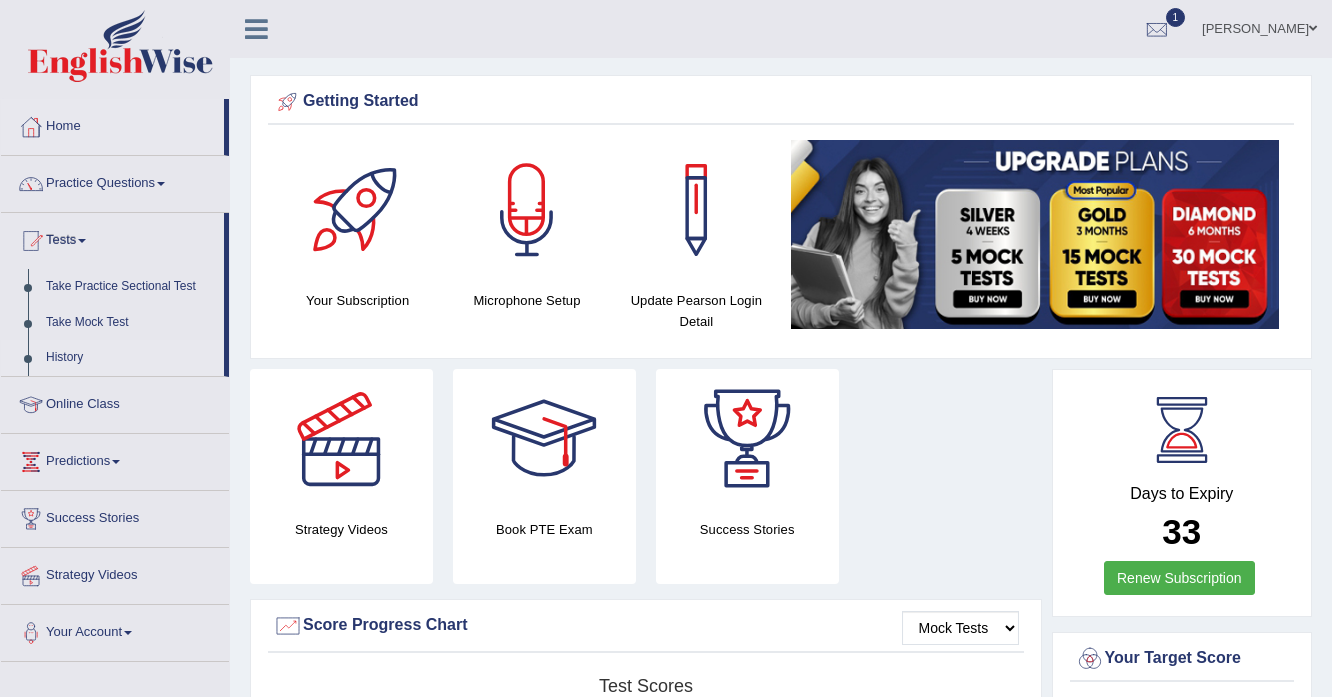 click on "History" at bounding box center [130, 358] 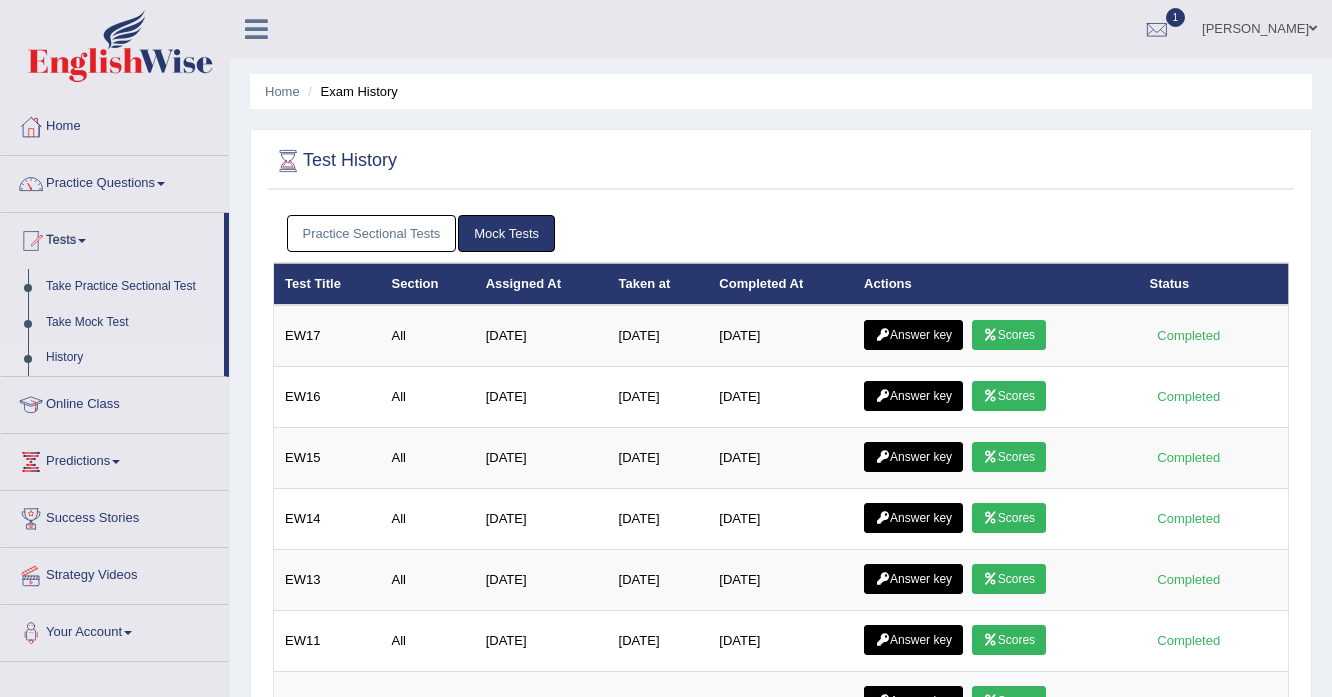 scroll, scrollTop: 0, scrollLeft: 0, axis: both 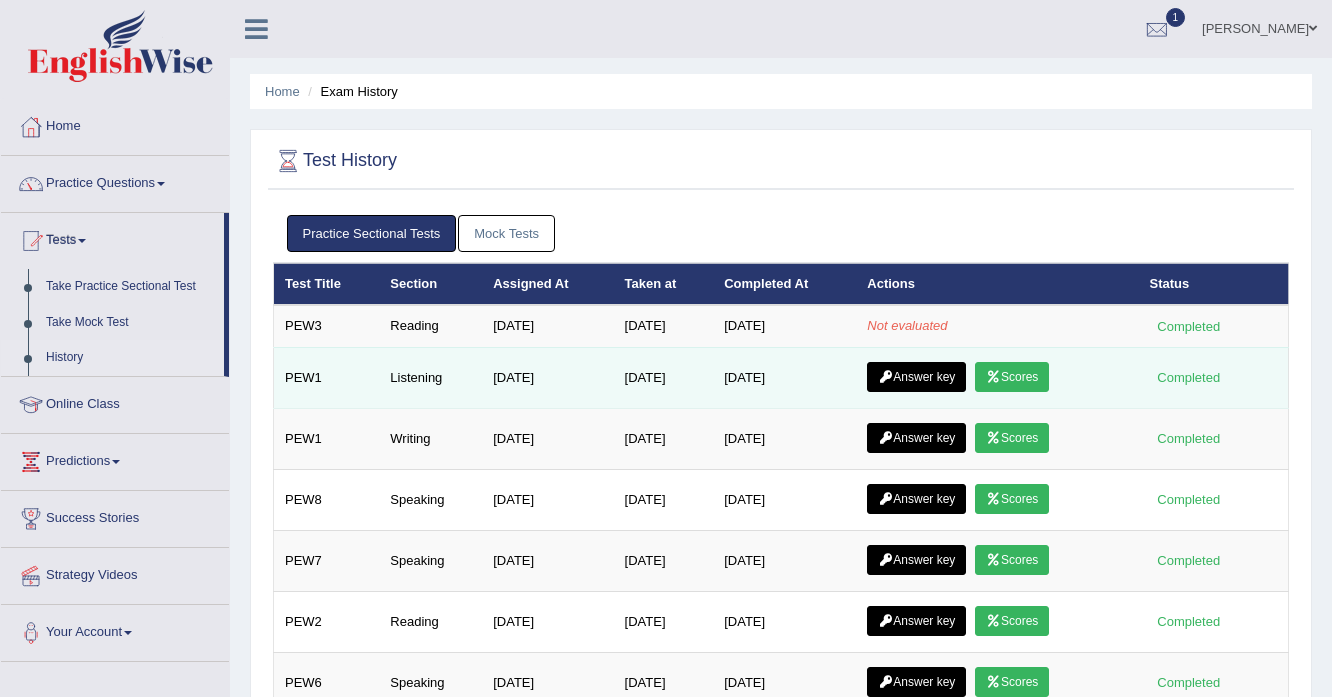 click on "Answer key" at bounding box center (916, 377) 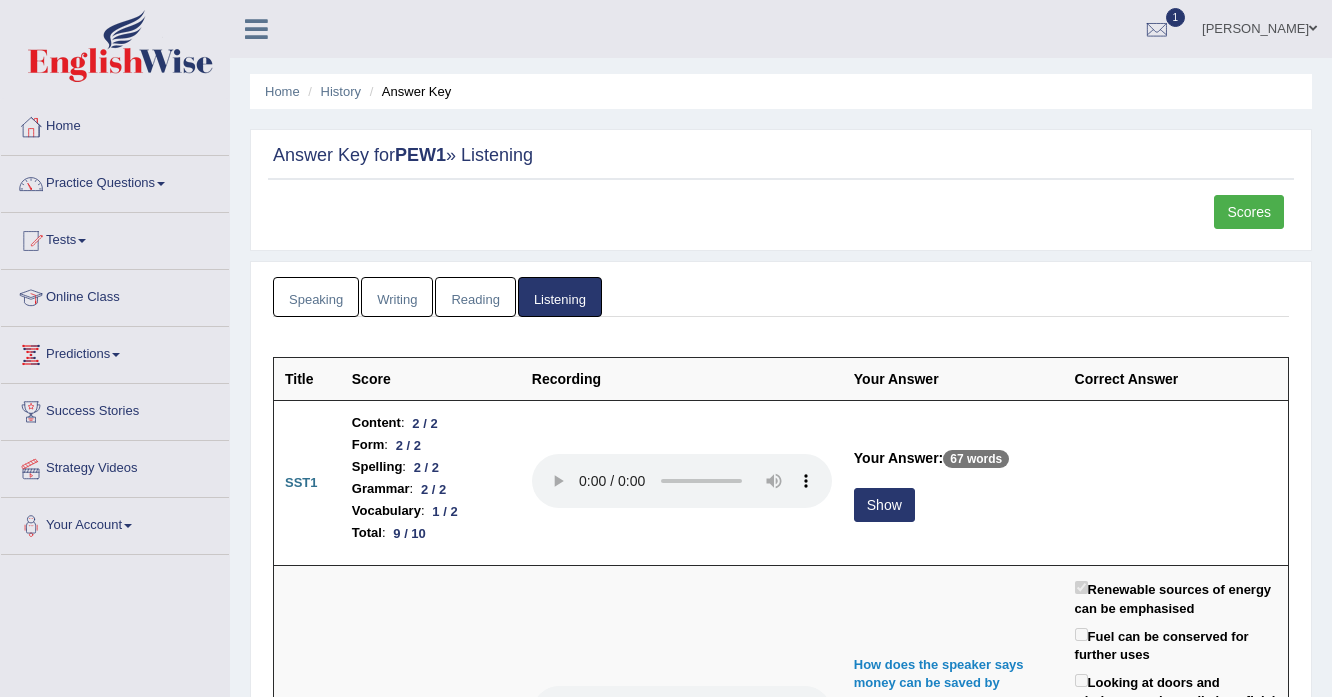 scroll, scrollTop: 0, scrollLeft: 0, axis: both 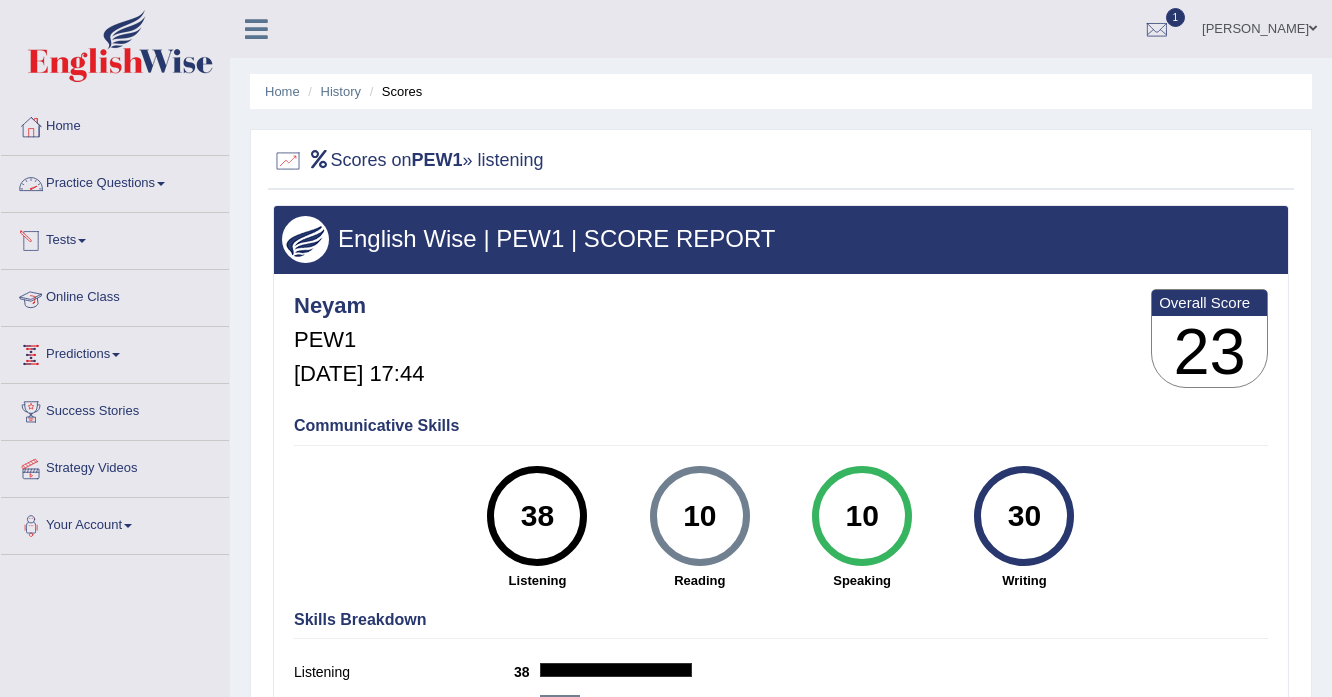 click on "Tests" at bounding box center (115, 238) 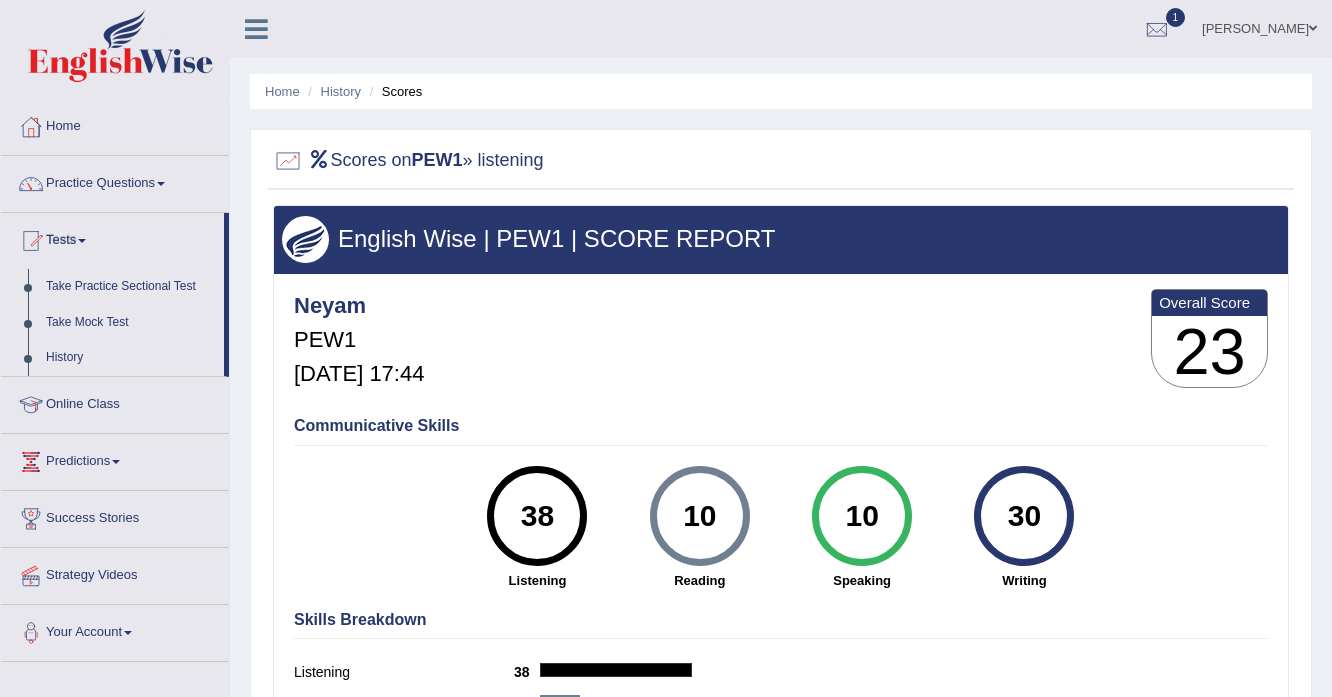 click on "History" at bounding box center (130, 358) 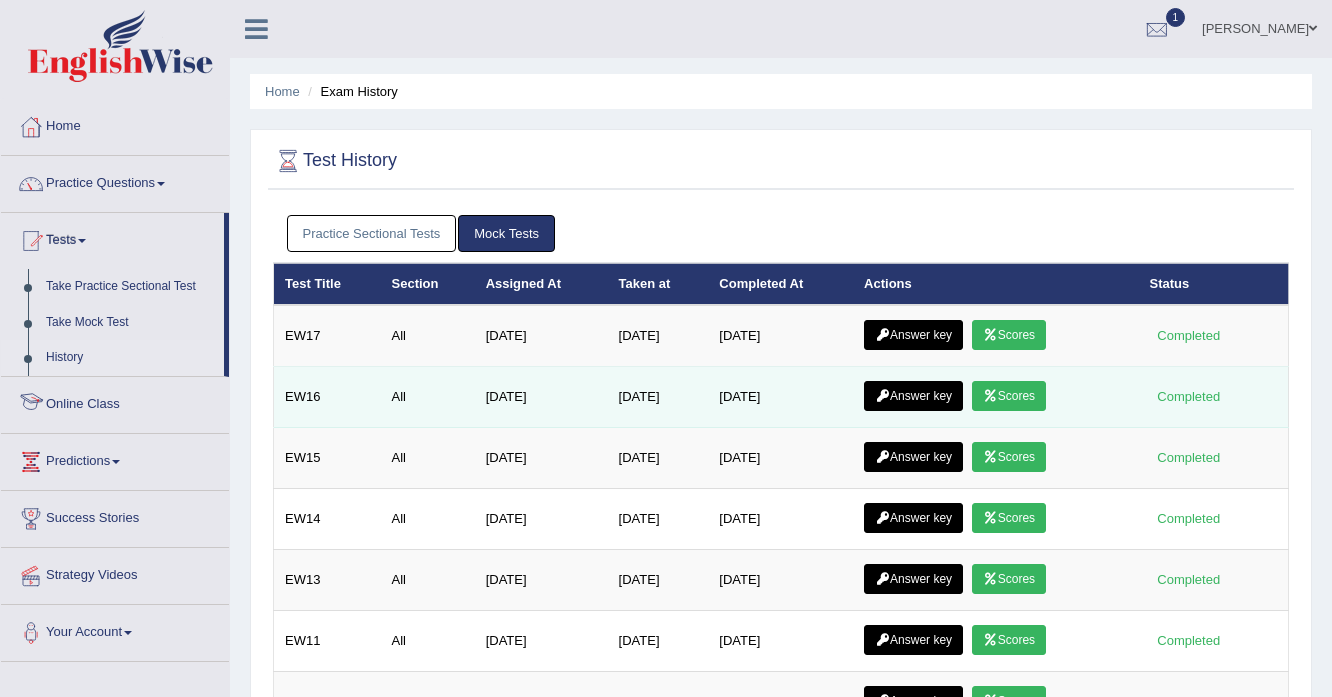 scroll, scrollTop: 0, scrollLeft: 0, axis: both 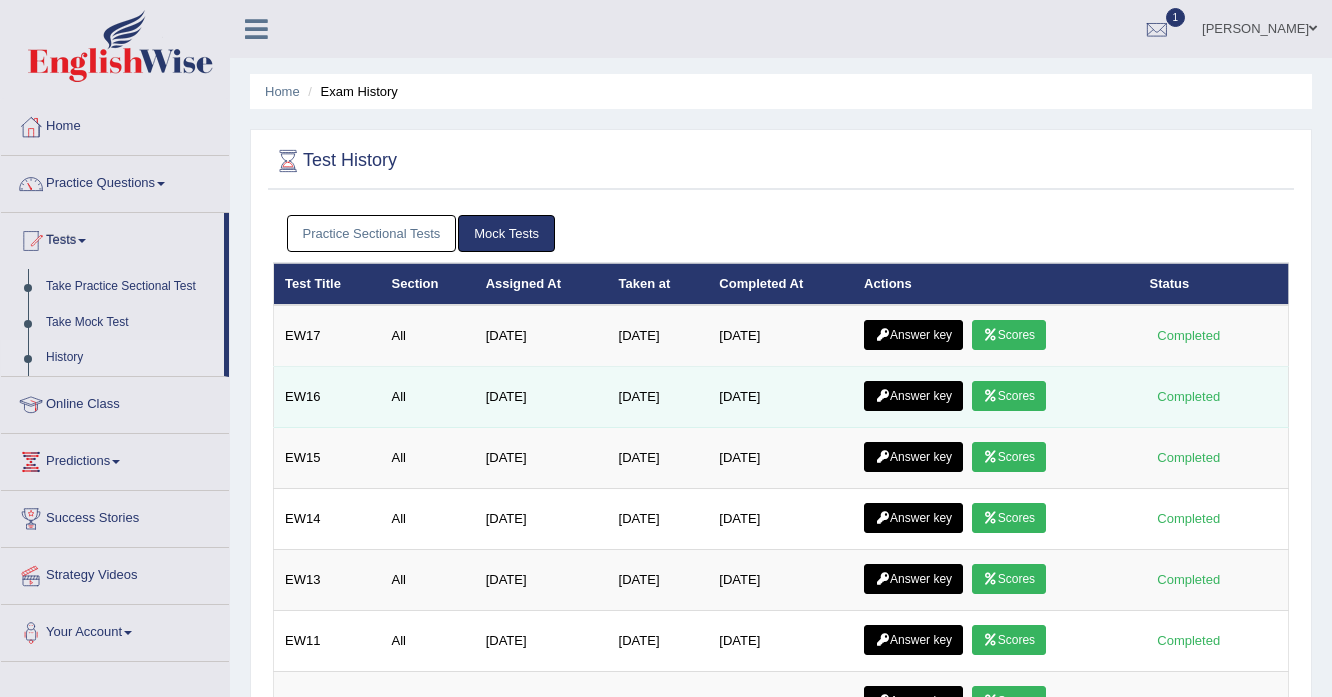 click on "Answer key" at bounding box center (913, 396) 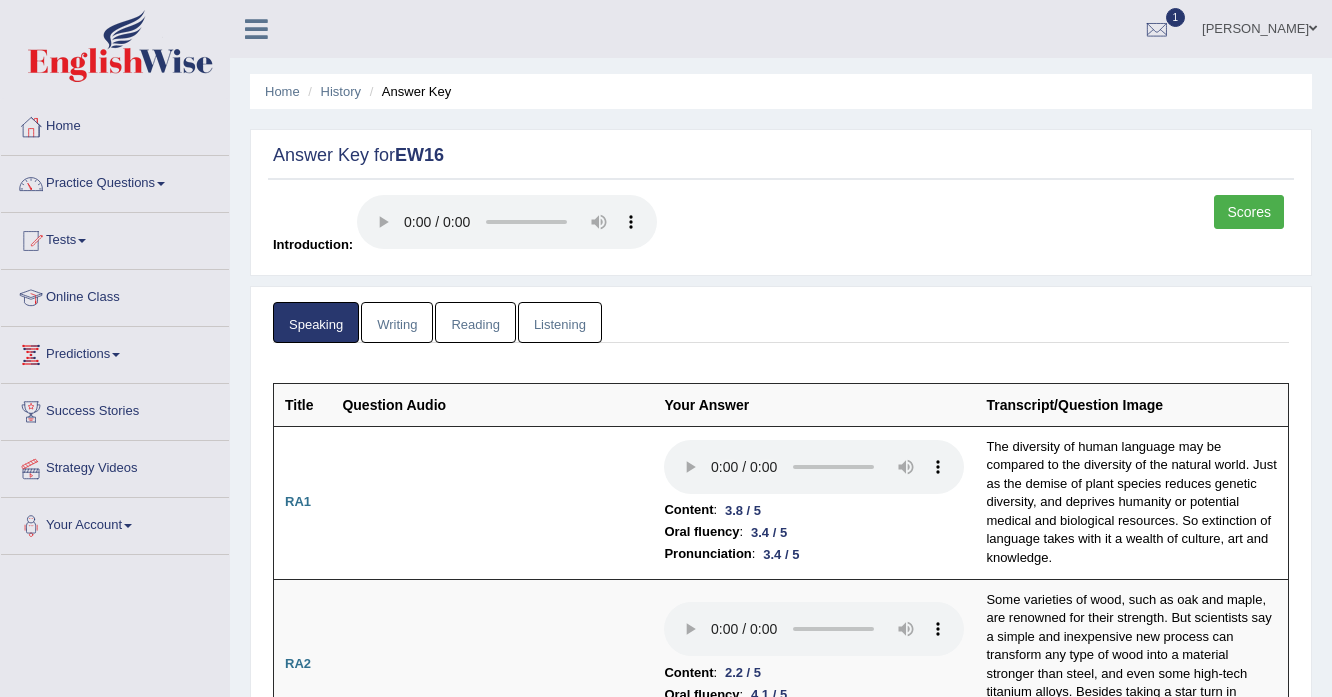 scroll, scrollTop: 80, scrollLeft: 0, axis: vertical 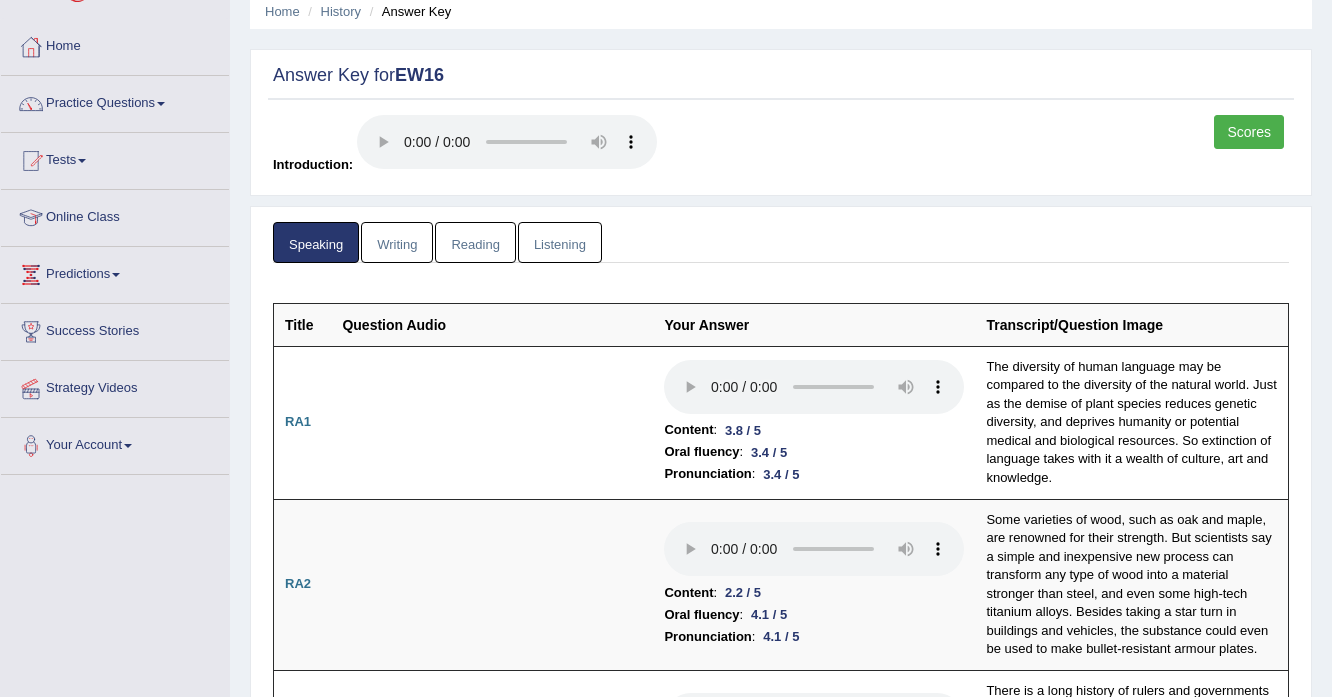 click on "Listening" at bounding box center (560, 242) 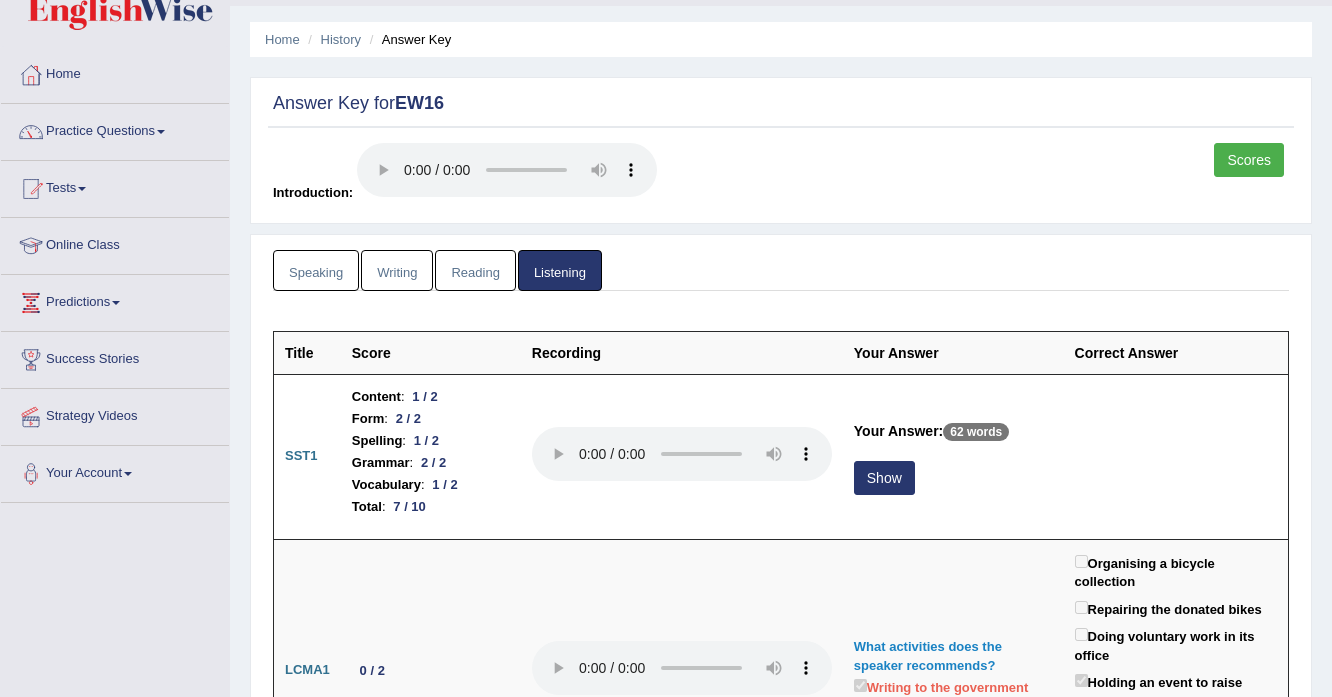 scroll, scrollTop: 0, scrollLeft: 0, axis: both 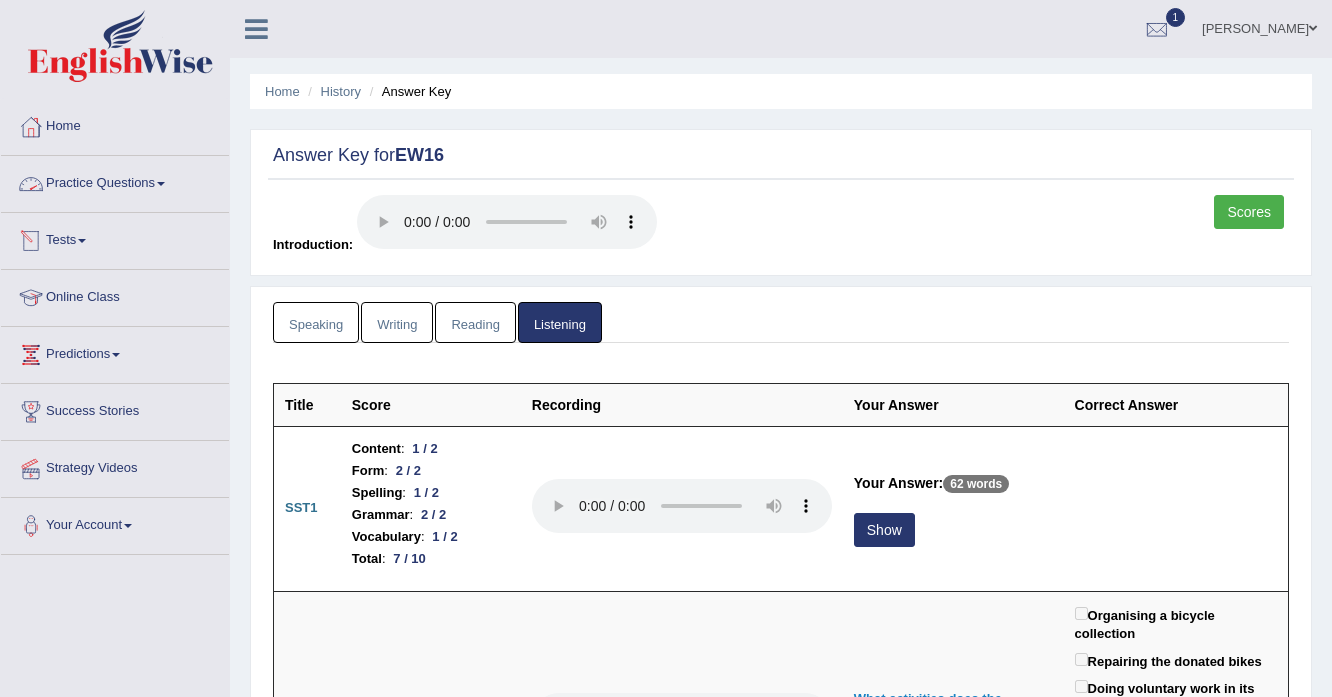 click on "Tests" at bounding box center (115, 238) 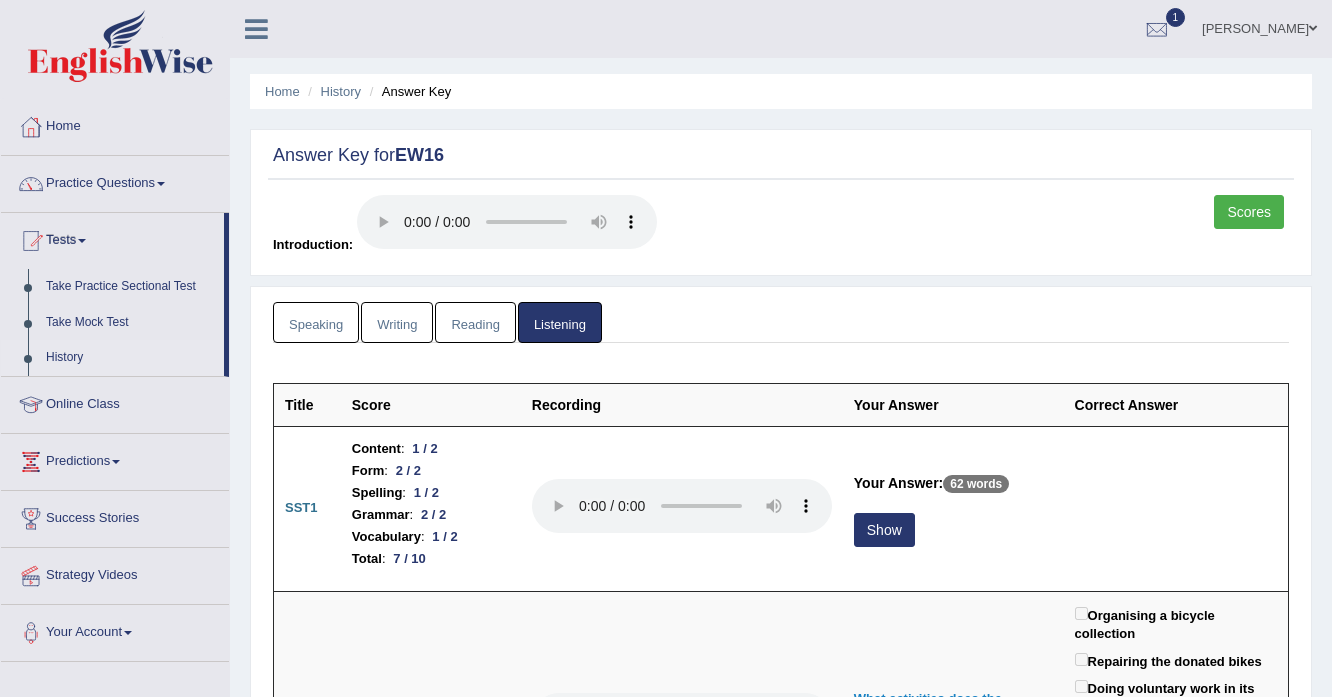 click on "History" at bounding box center (130, 358) 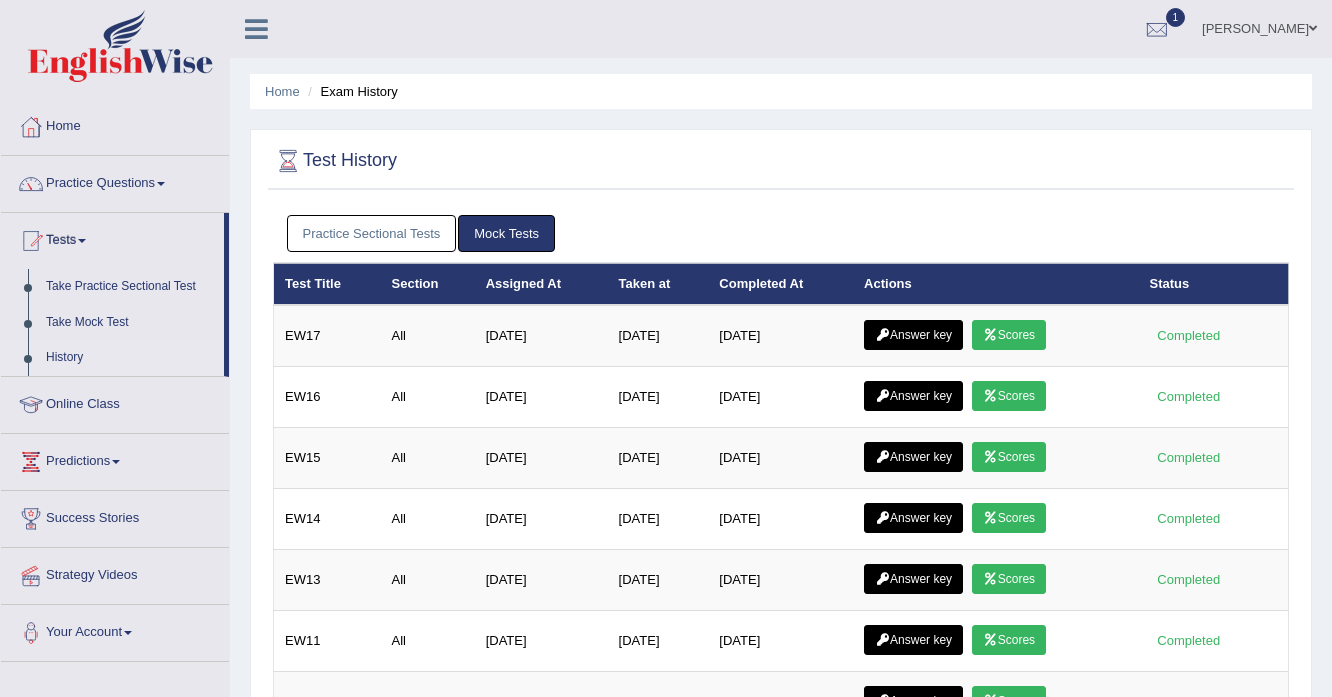 scroll, scrollTop: 0, scrollLeft: 0, axis: both 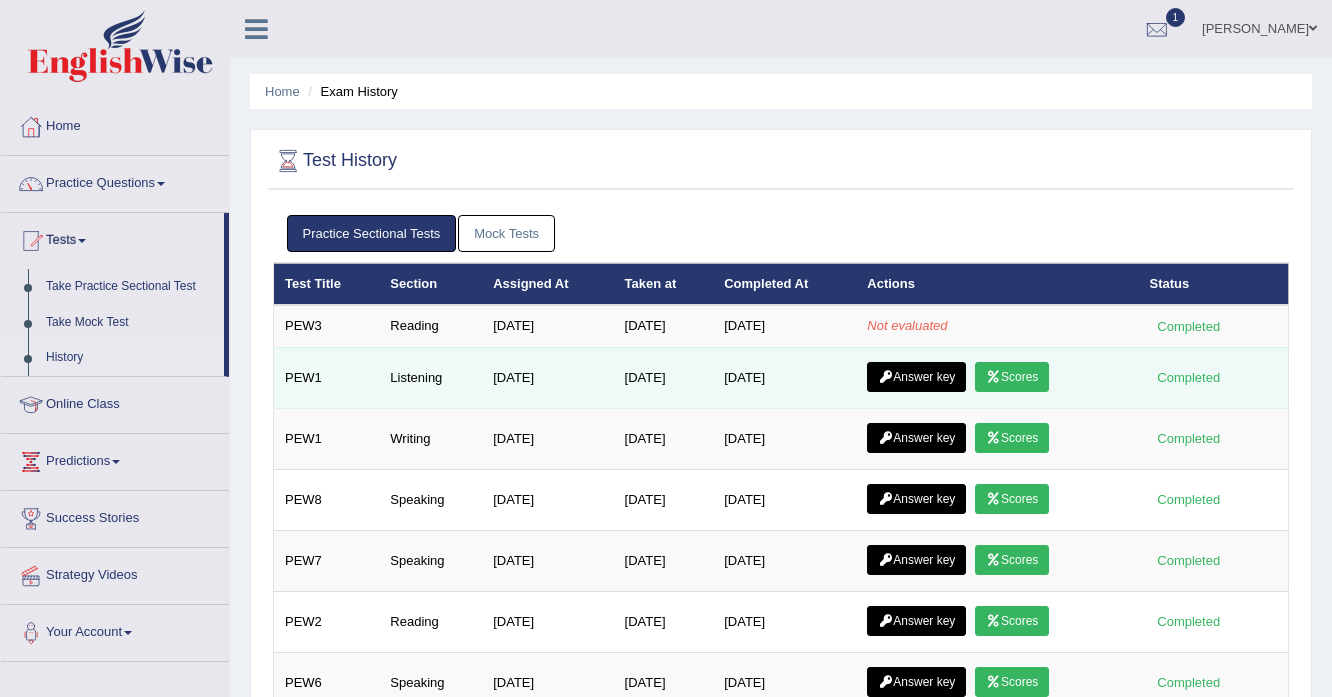 click on "Answer key" at bounding box center (916, 377) 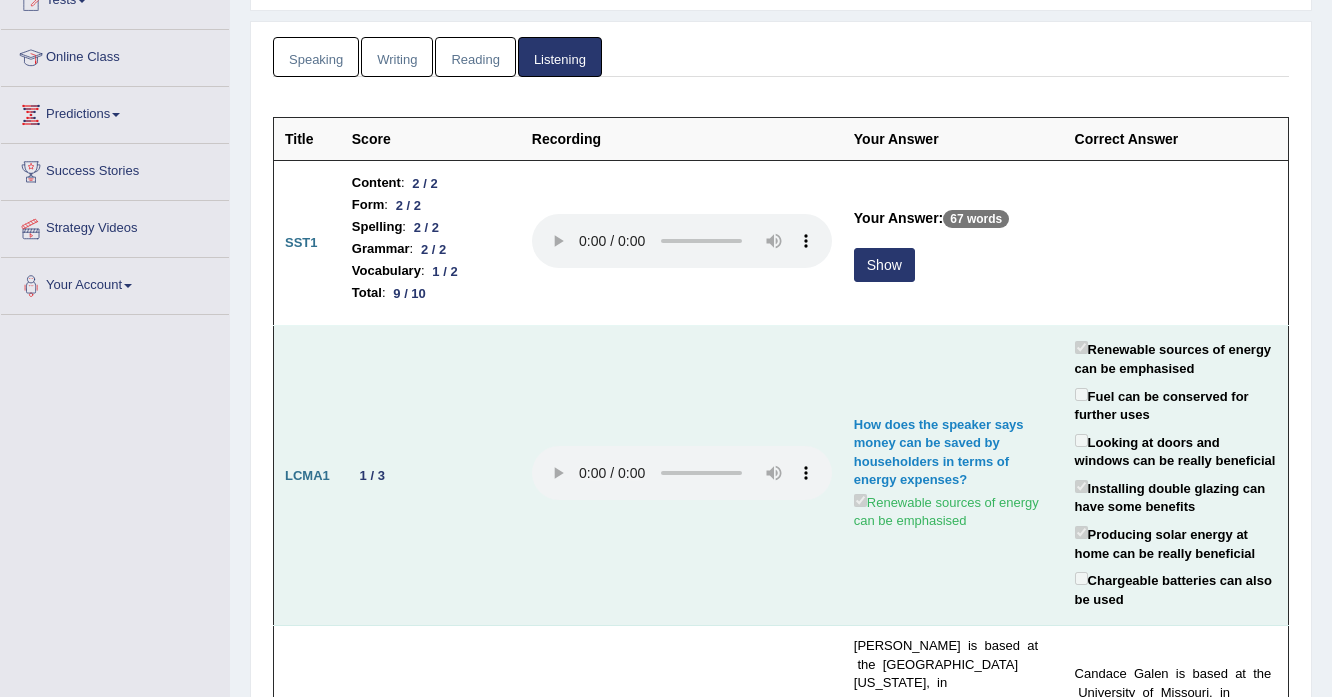 scroll, scrollTop: 240, scrollLeft: 0, axis: vertical 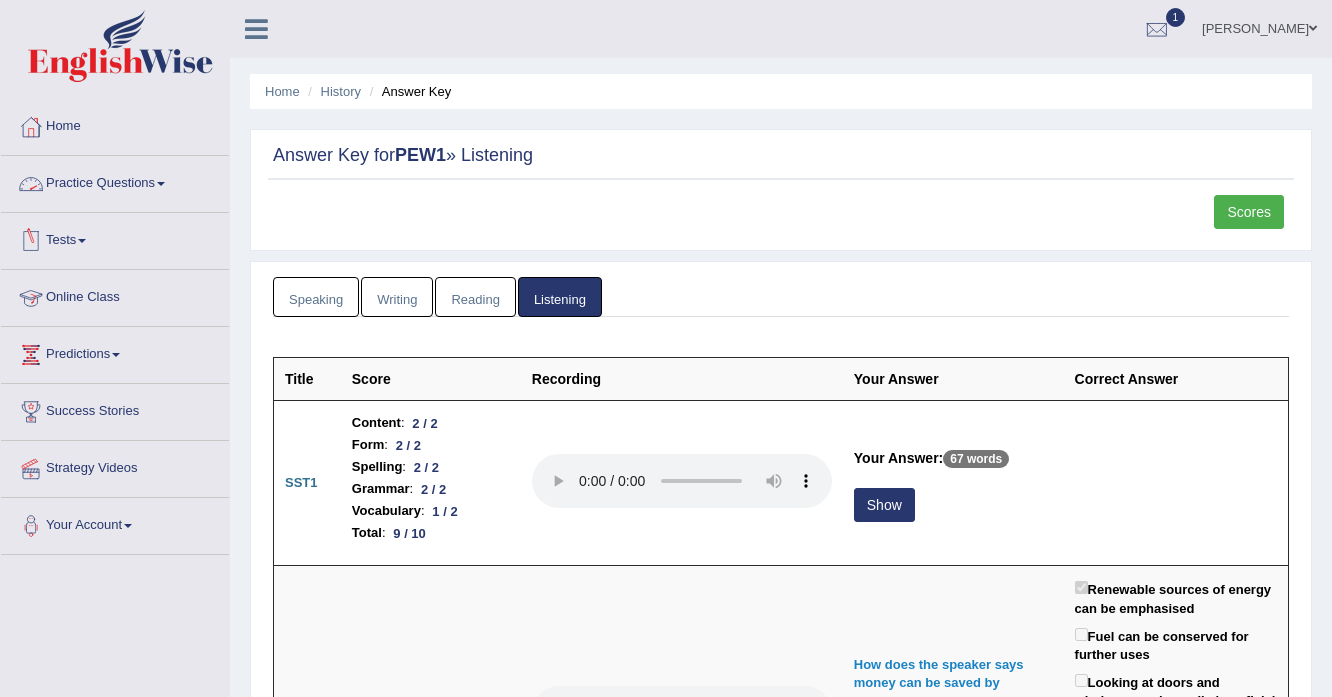 click on "Tests" at bounding box center (115, 238) 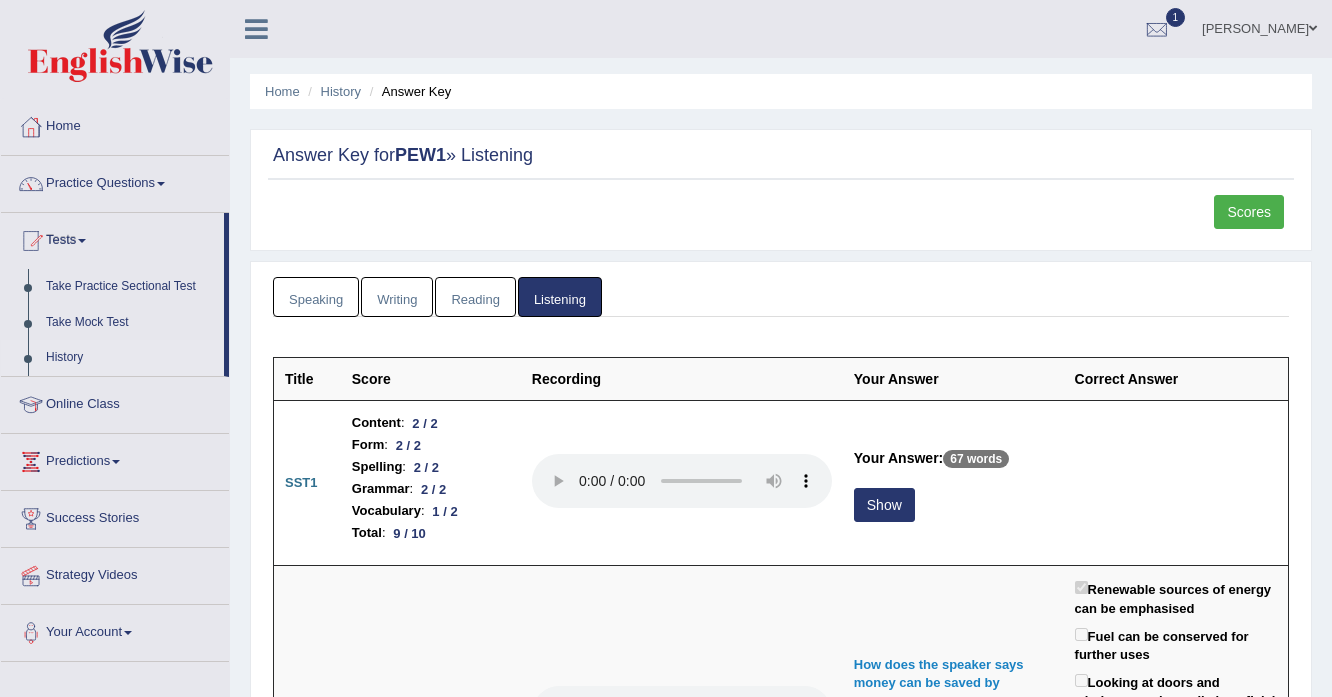 click on "History" at bounding box center (130, 358) 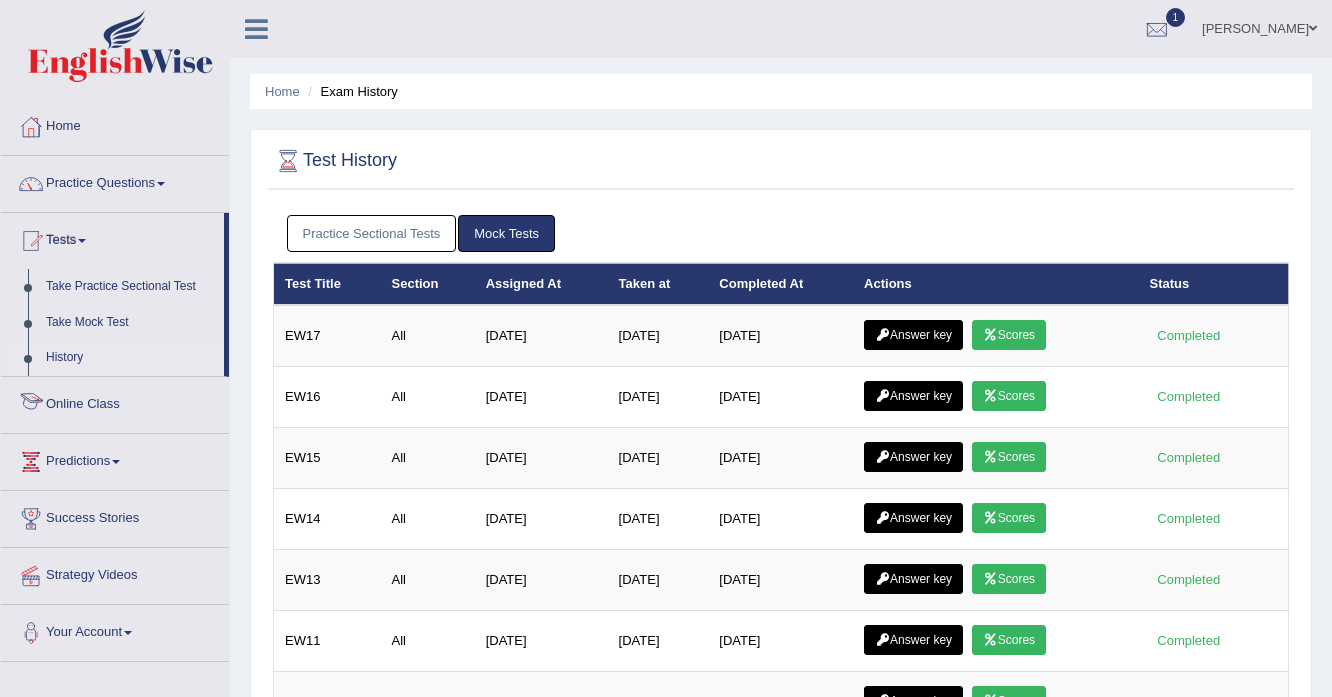 scroll, scrollTop: 0, scrollLeft: 0, axis: both 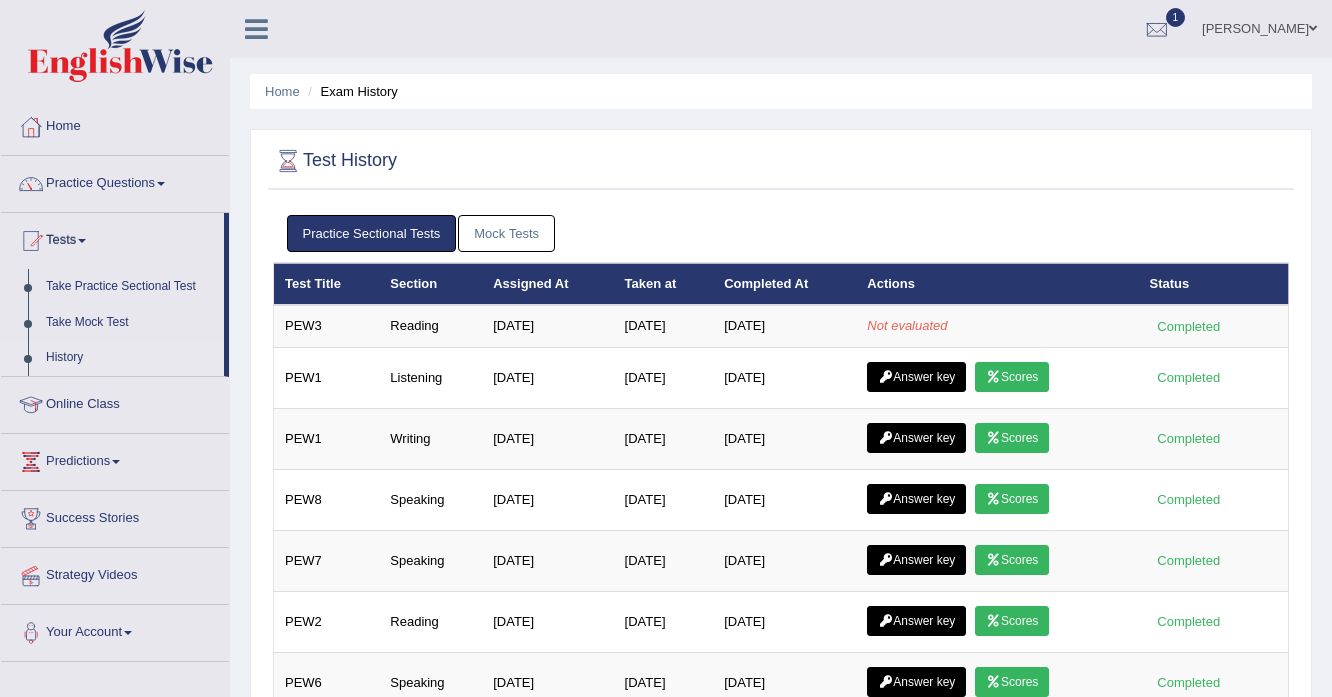 click on "1" at bounding box center [1157, 26] 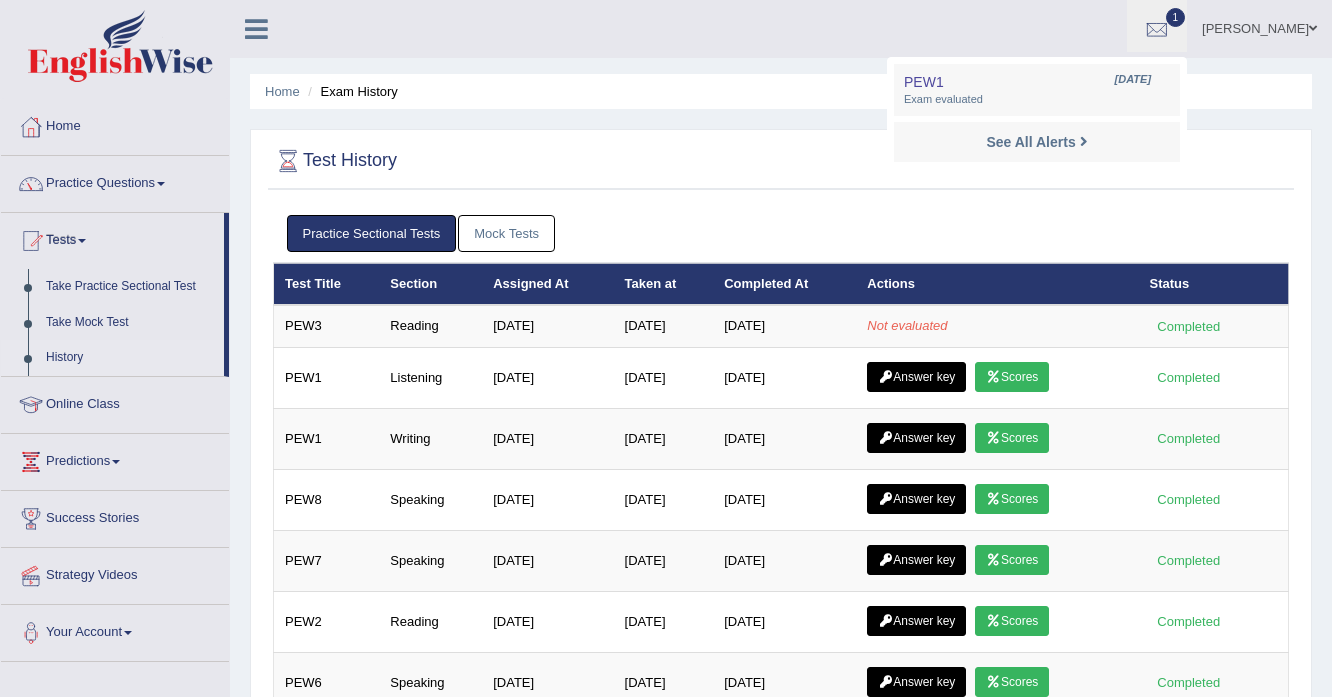 click on "naimo" at bounding box center [1259, 26] 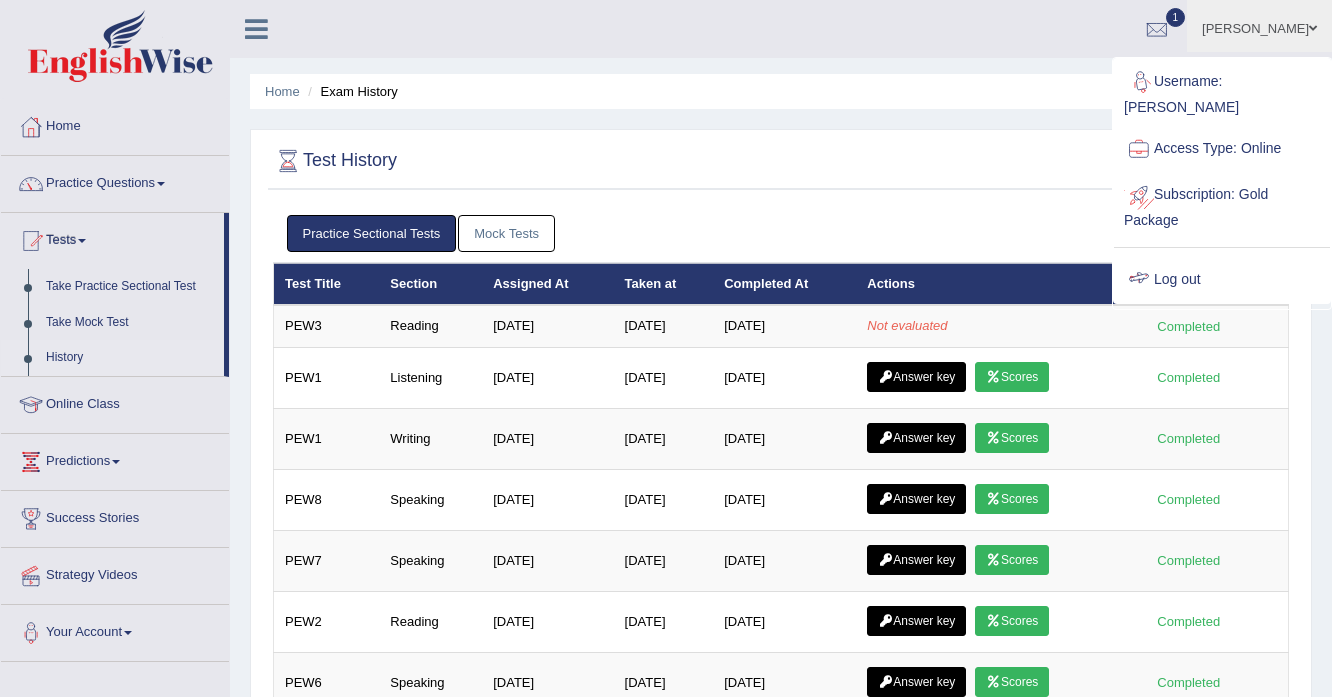 click on "Log out" at bounding box center (1222, 280) 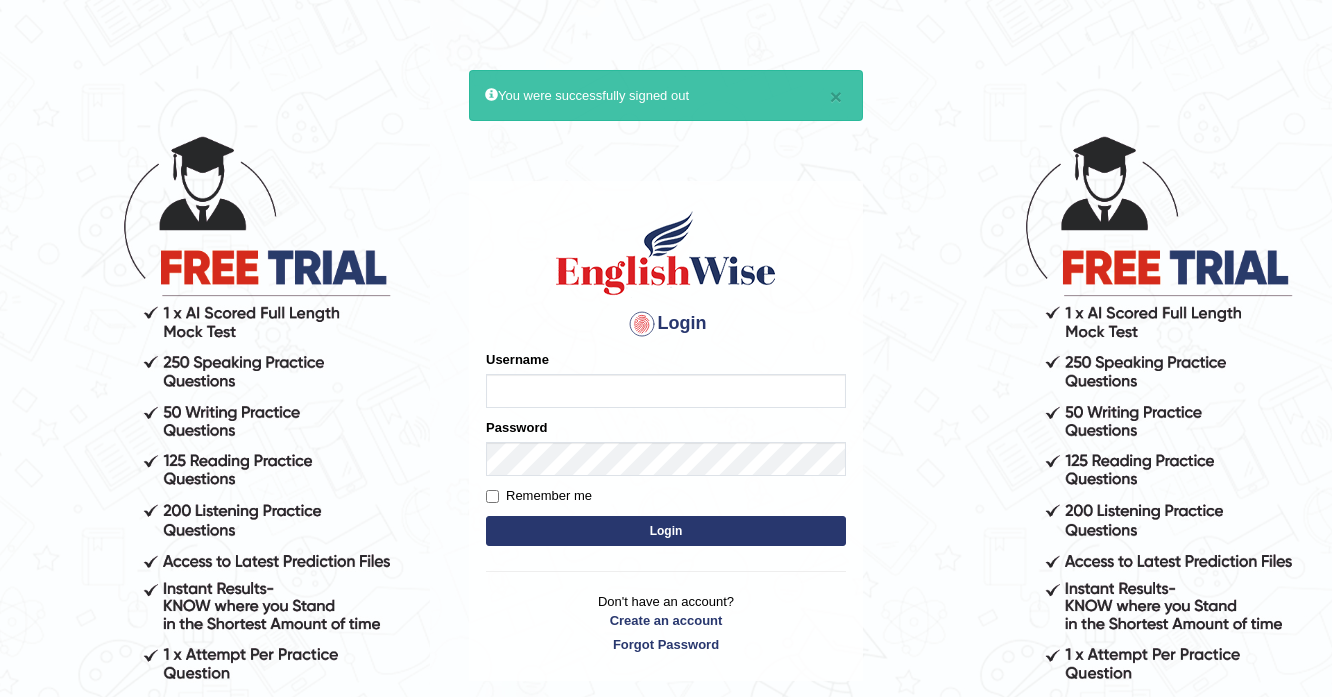 scroll, scrollTop: 0, scrollLeft: 0, axis: both 